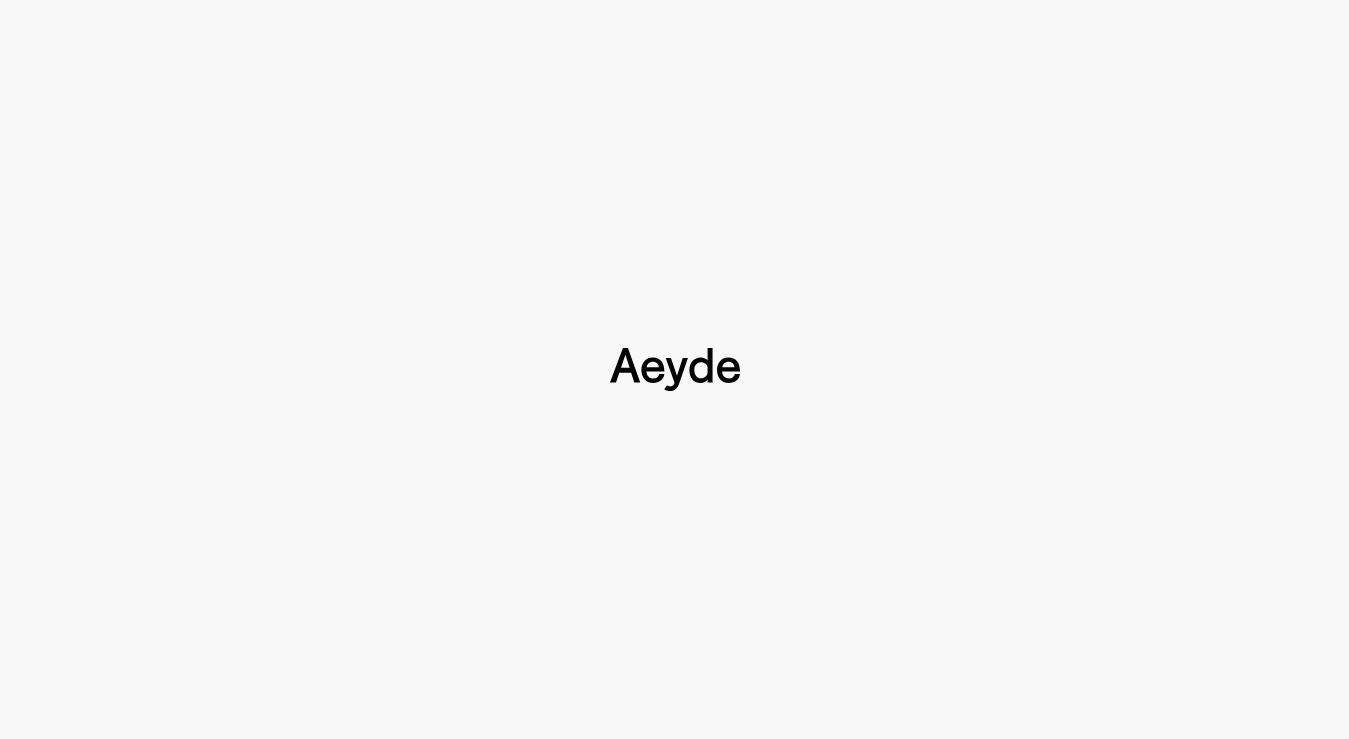 scroll, scrollTop: 0, scrollLeft: 0, axis: both 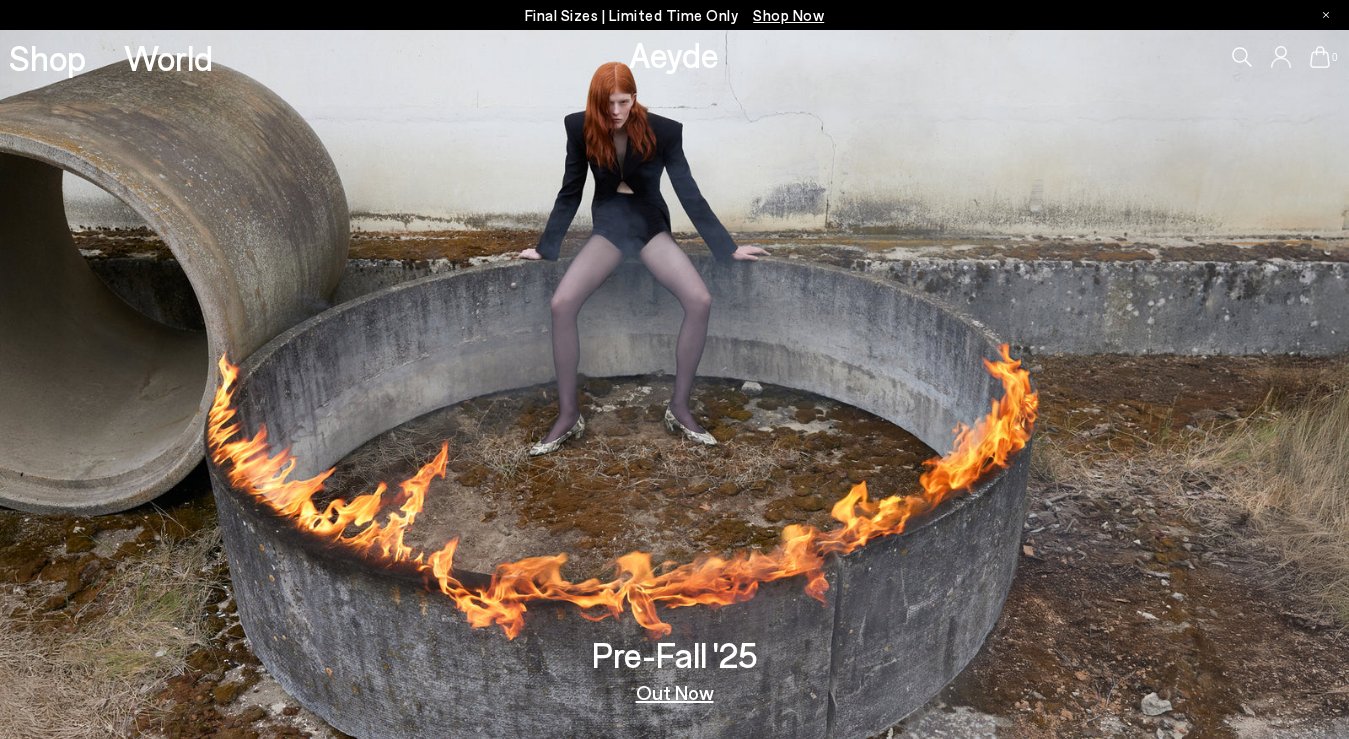 type 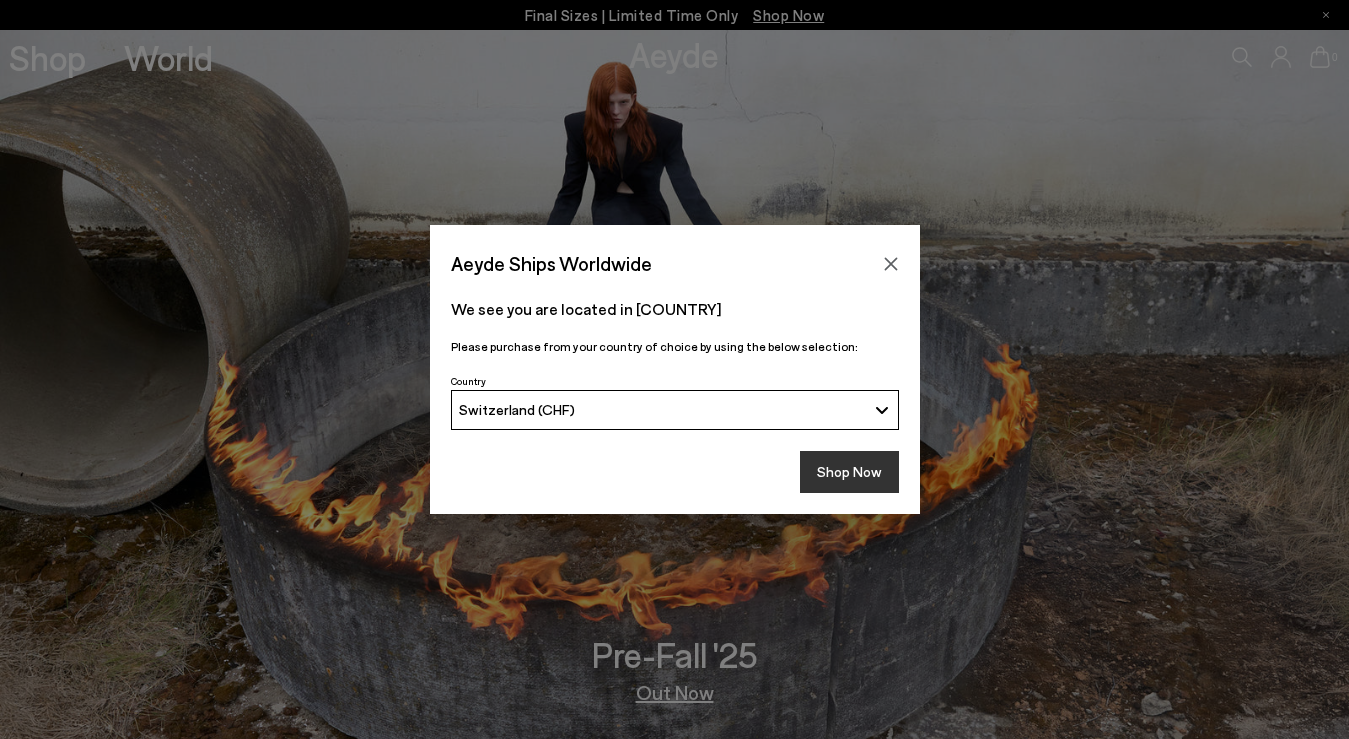 click on "Shop Now" at bounding box center [849, 472] 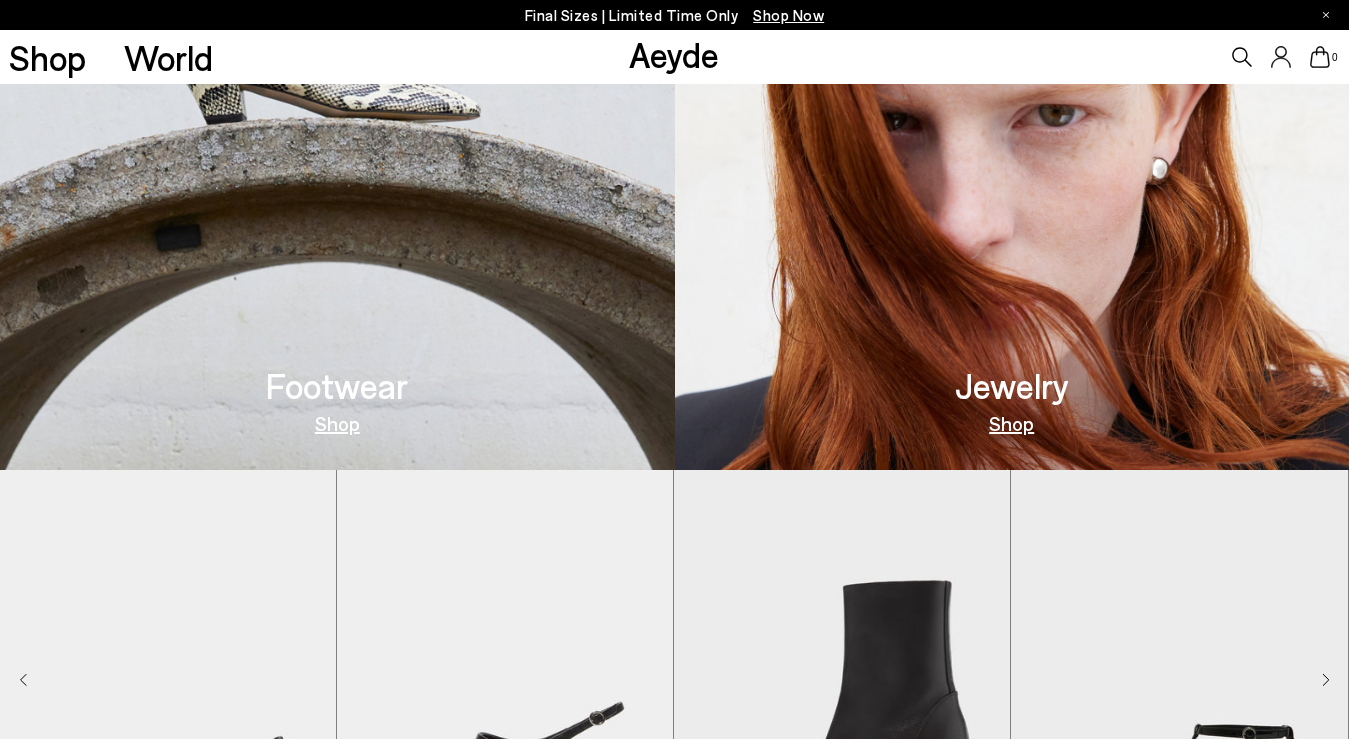 scroll, scrollTop: 983, scrollLeft: 0, axis: vertical 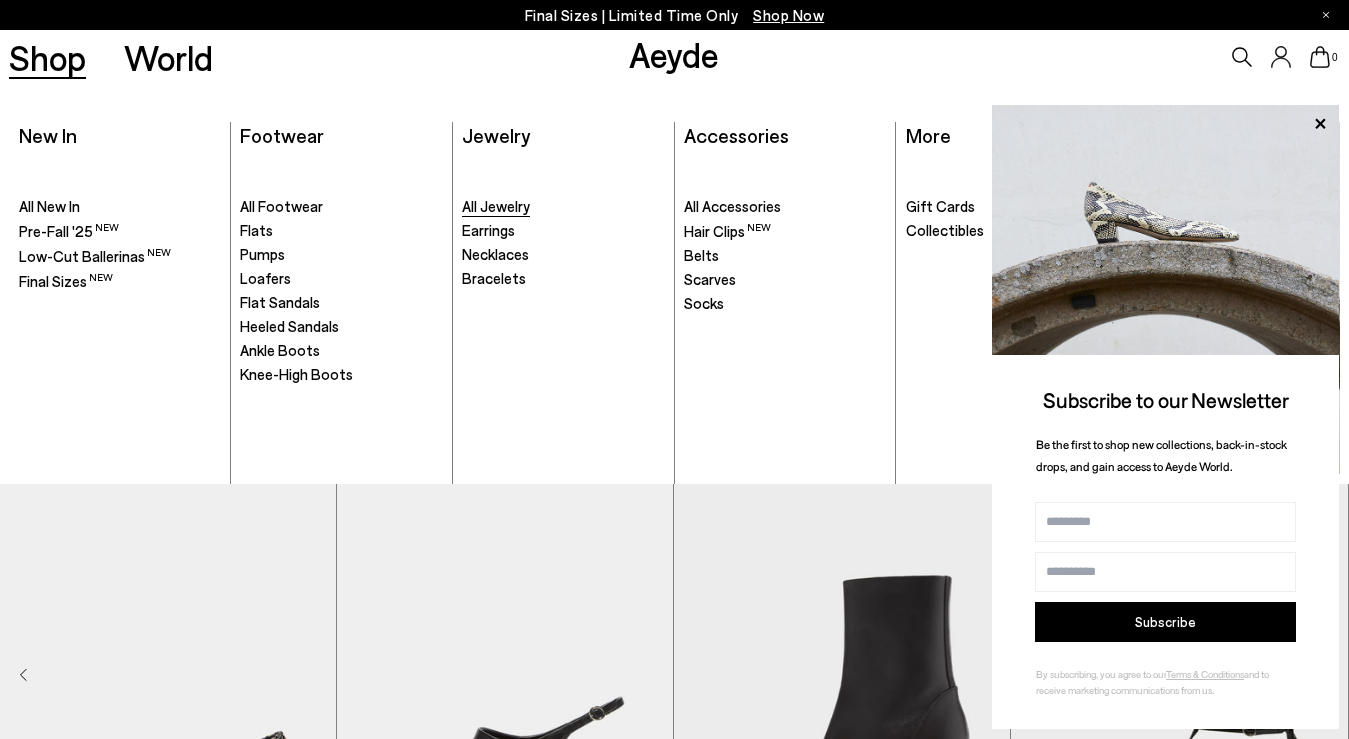 click on "All Jewelry" at bounding box center (496, 206) 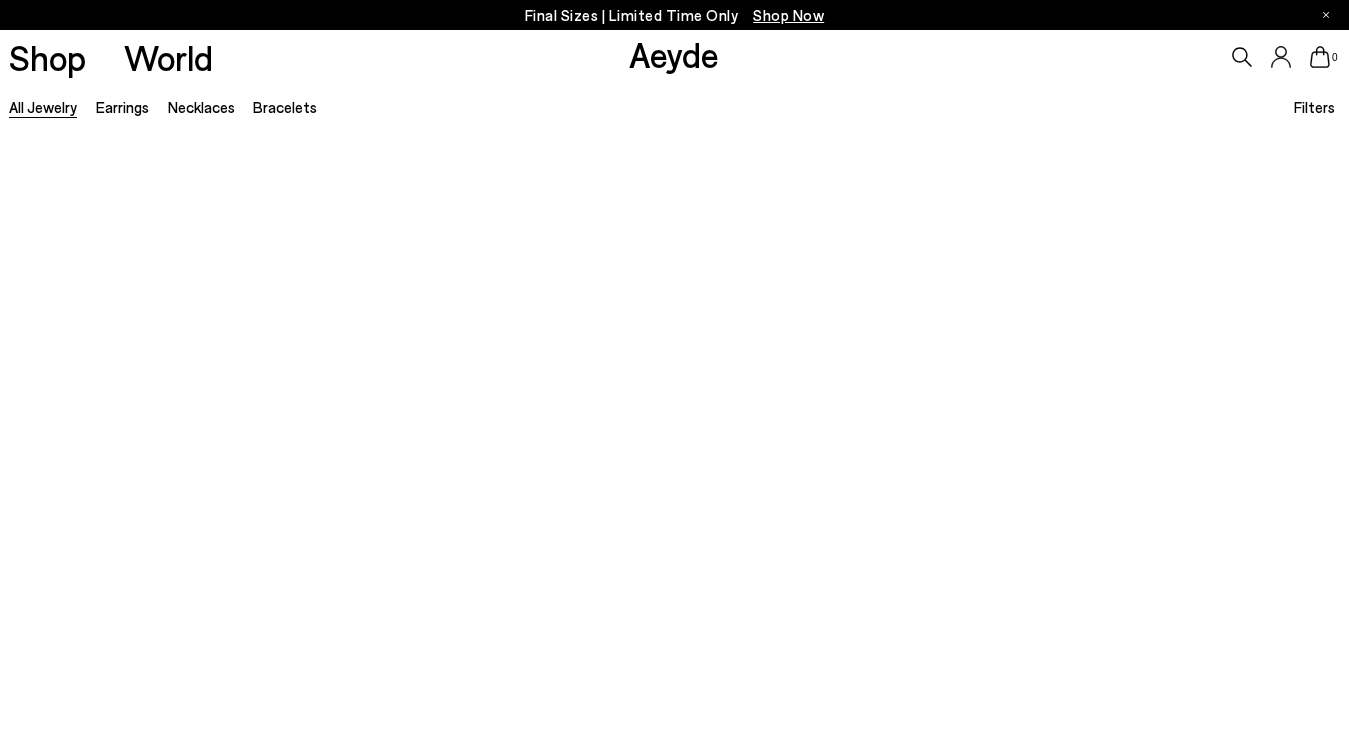 scroll, scrollTop: 0, scrollLeft: 0, axis: both 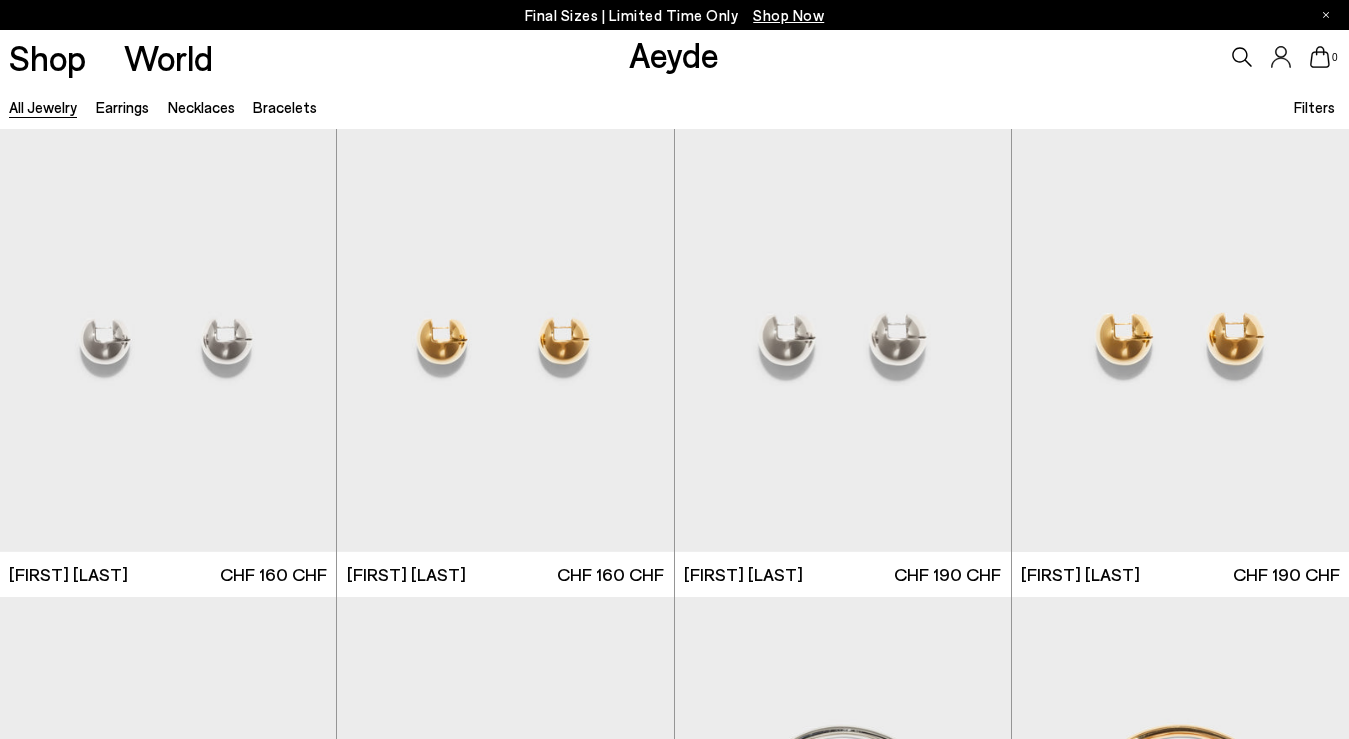 click on "Filters" at bounding box center (1314, 107) 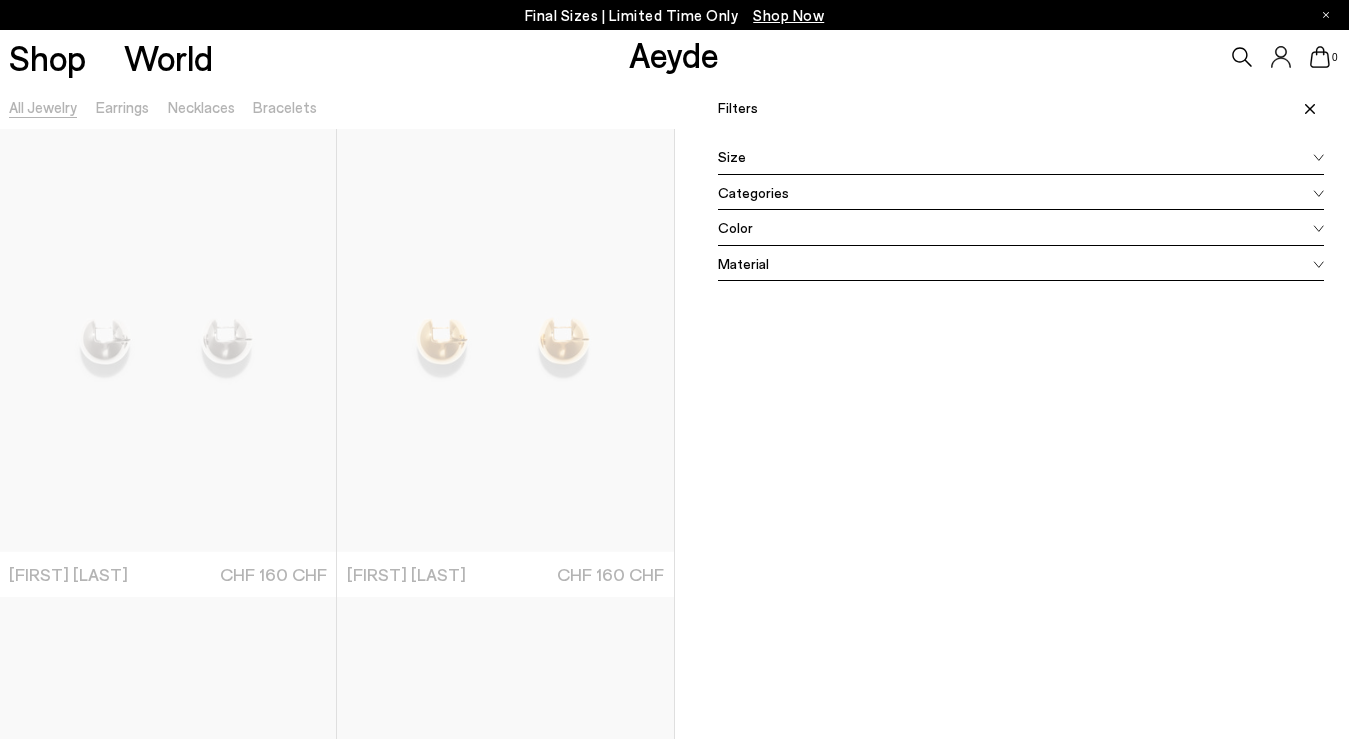 click on "Color" at bounding box center (1021, 228) 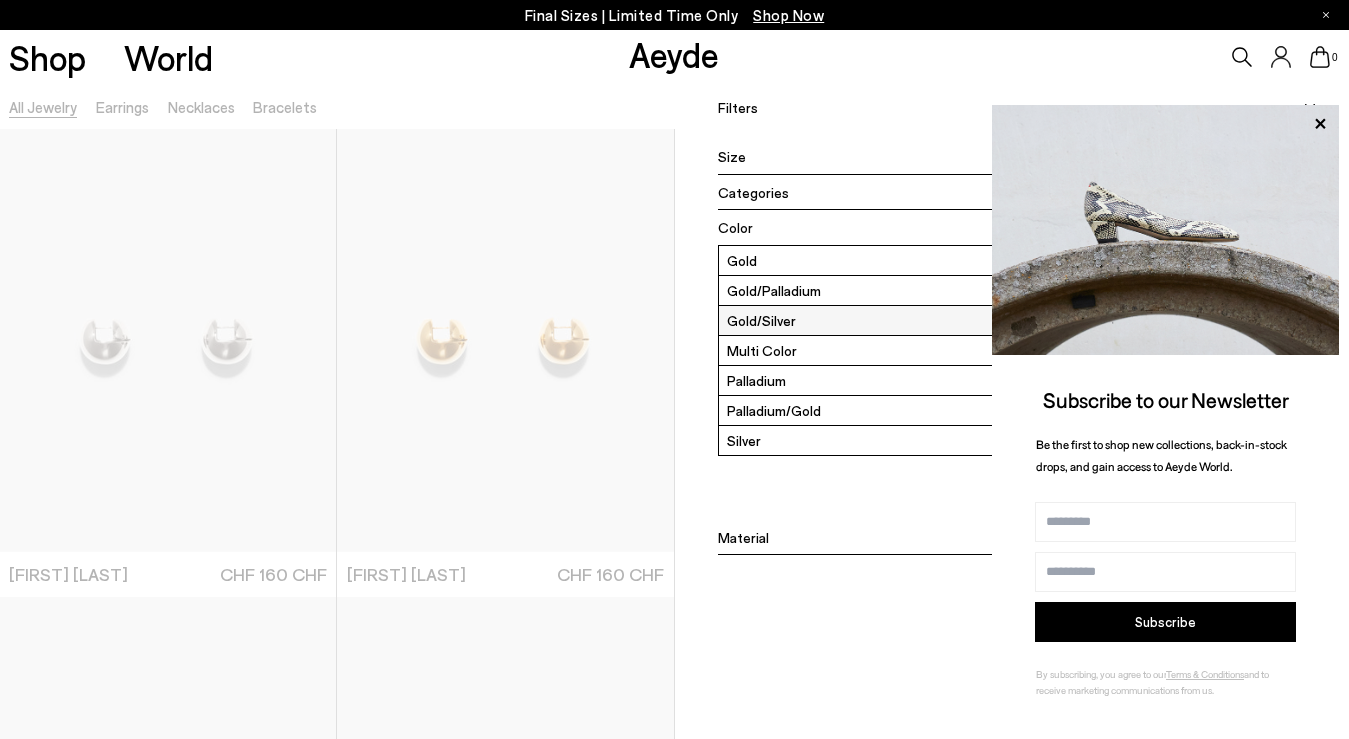click on "Gold/Silver" at bounding box center (1021, 320) 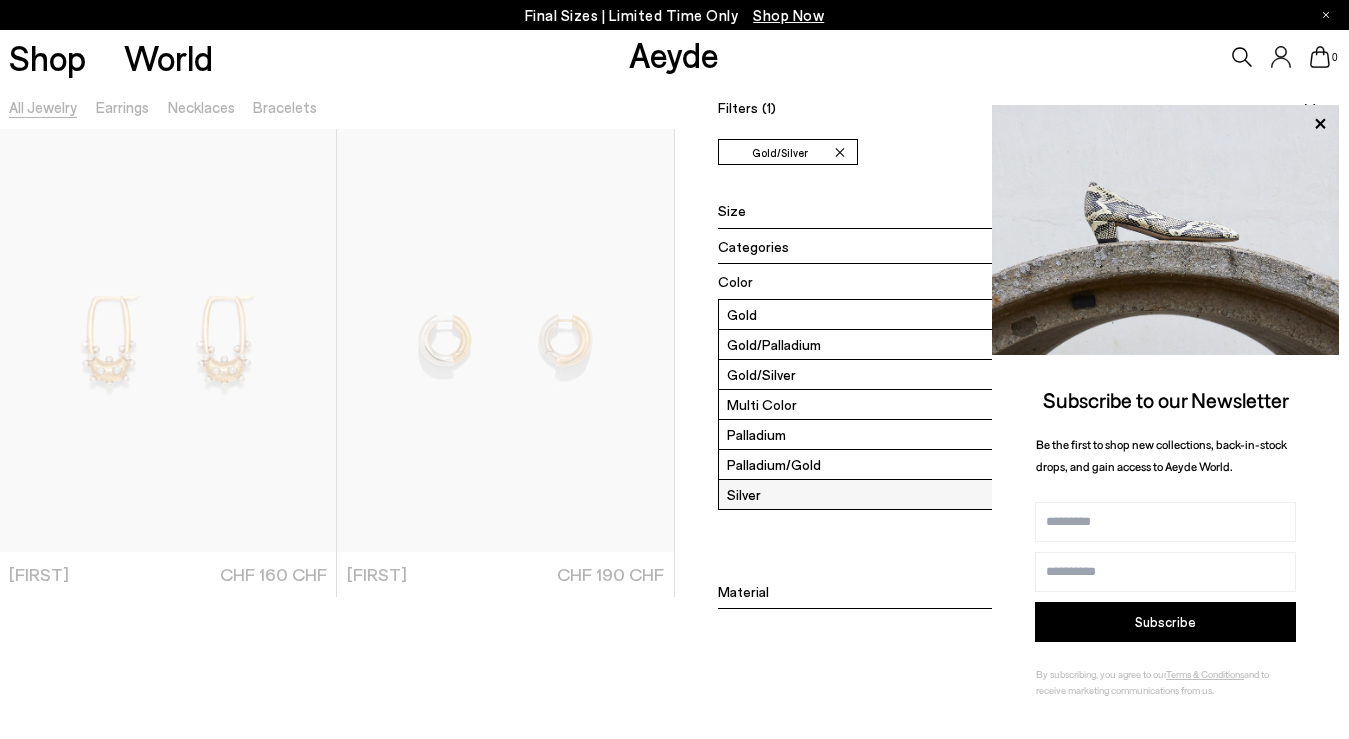 click on "Silver" at bounding box center [1021, 494] 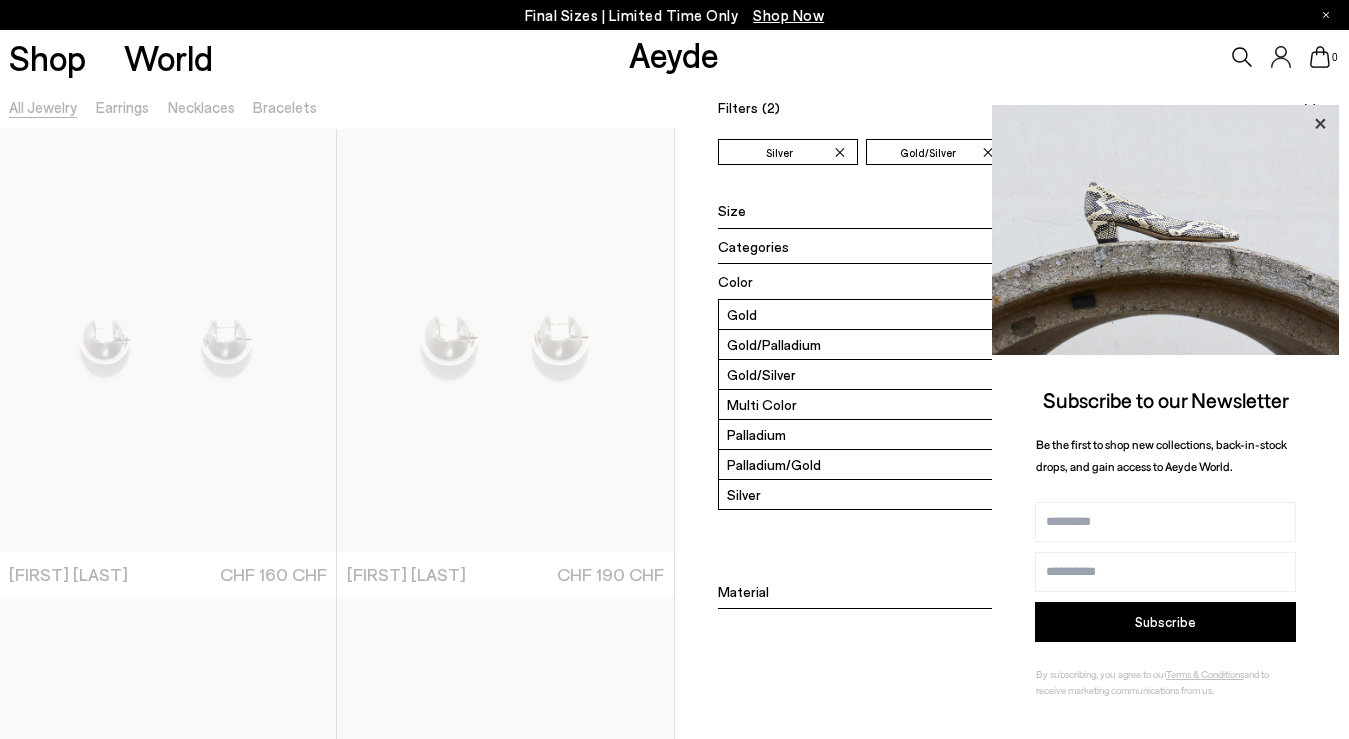 click 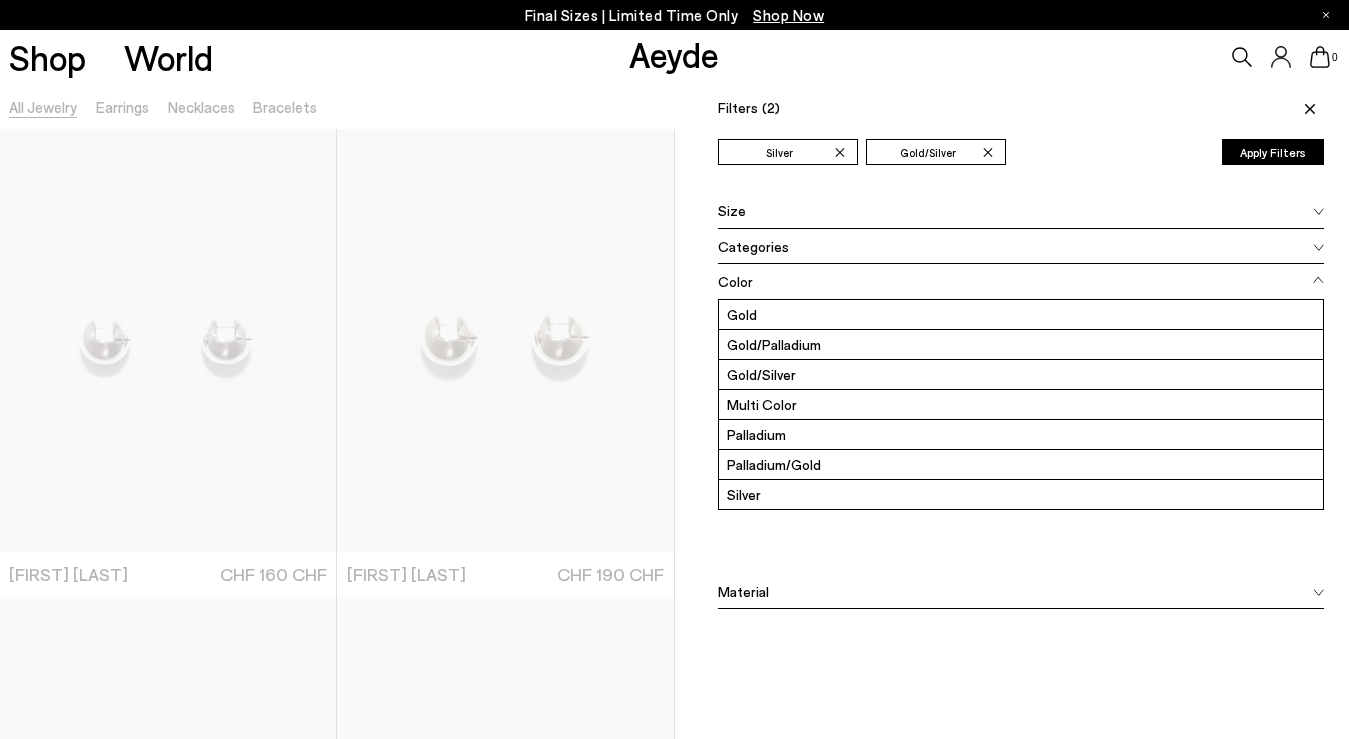 click on "Apply Filters" at bounding box center [1273, 152] 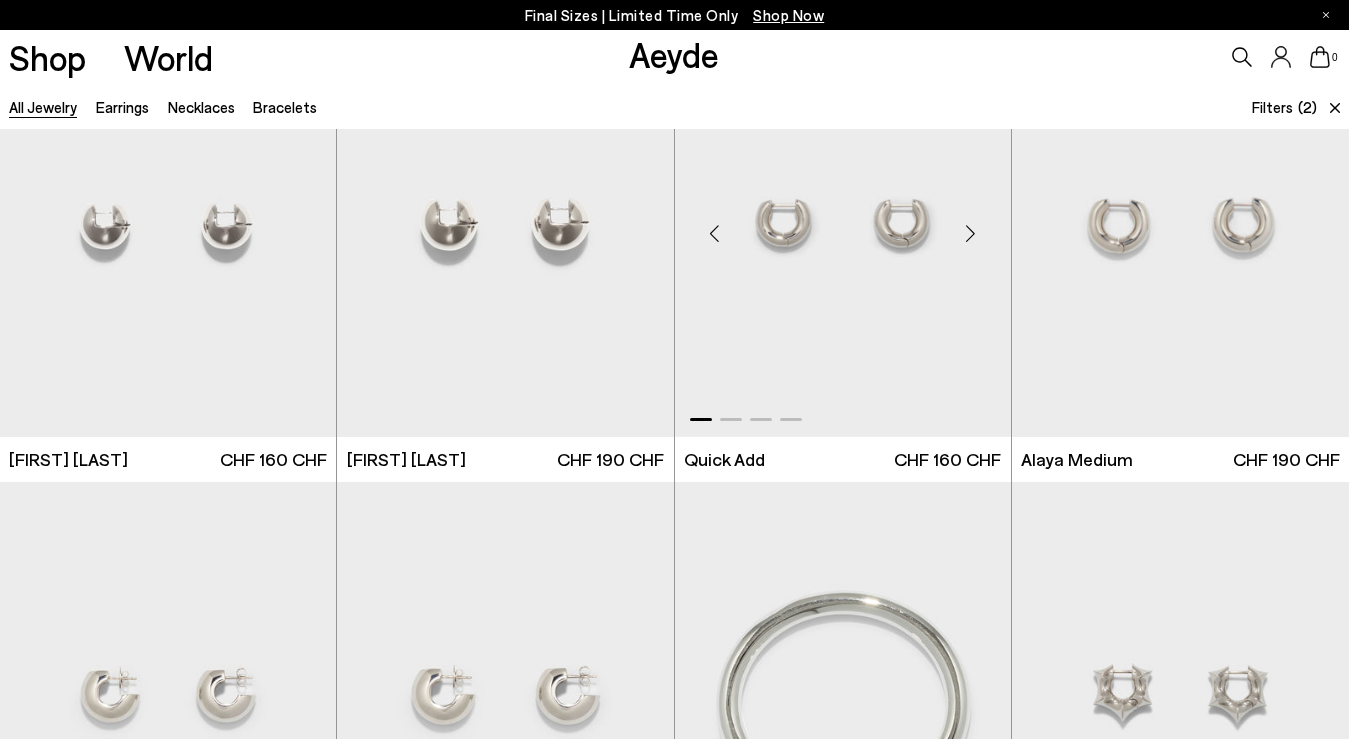scroll, scrollTop: 553, scrollLeft: 0, axis: vertical 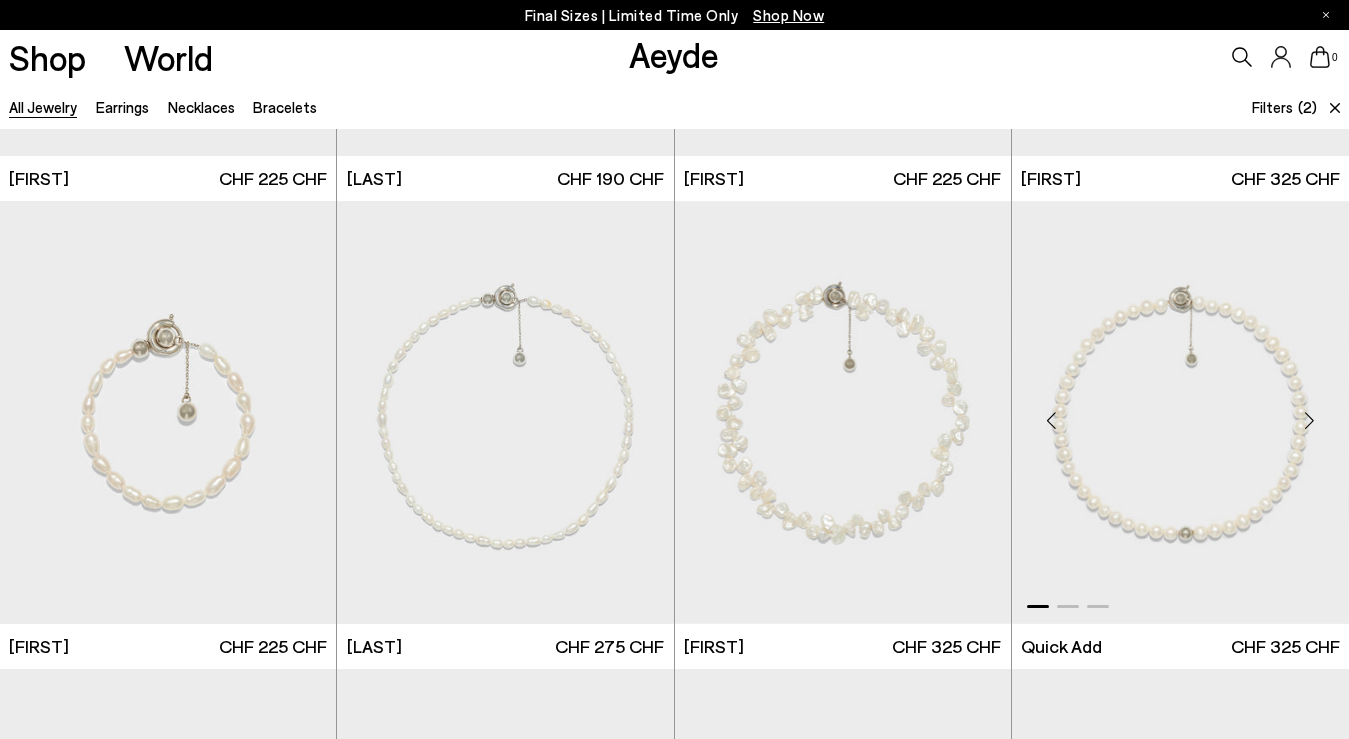 click at bounding box center (1309, 420) 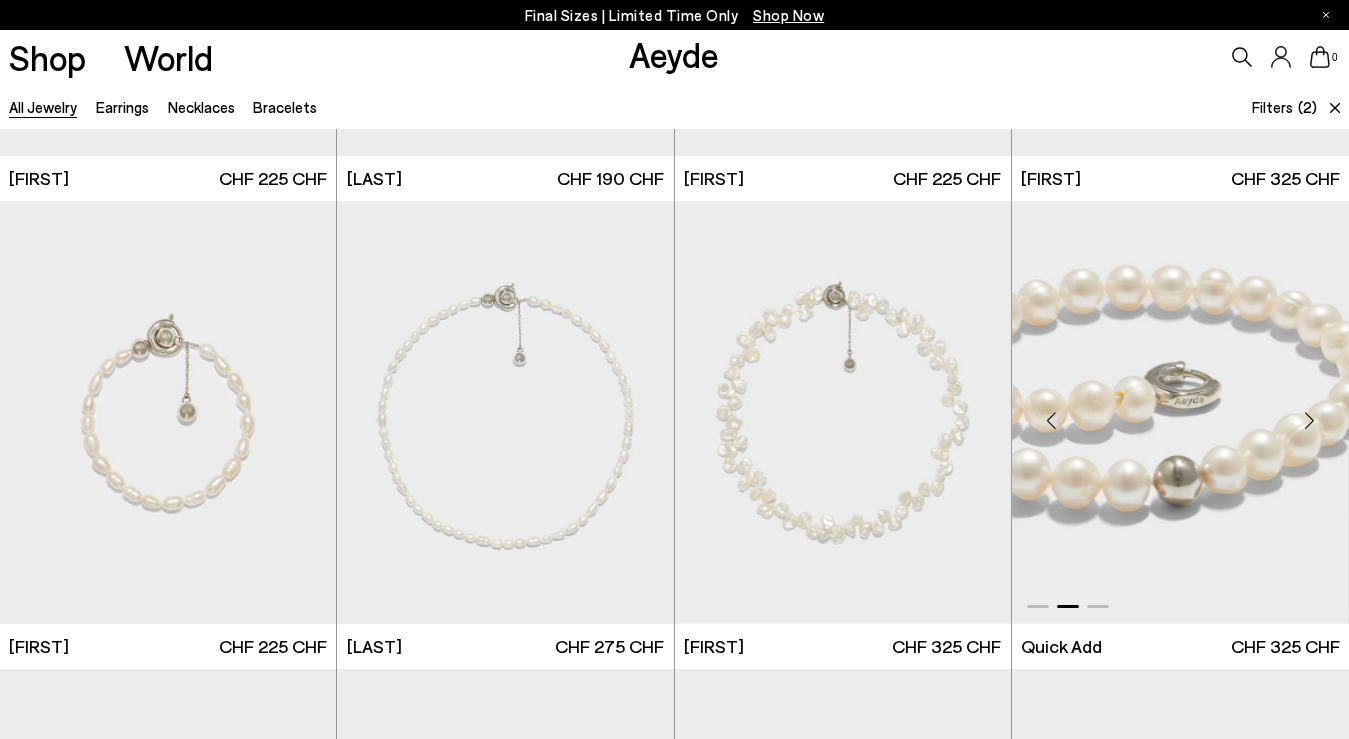 click at bounding box center [1309, 420] 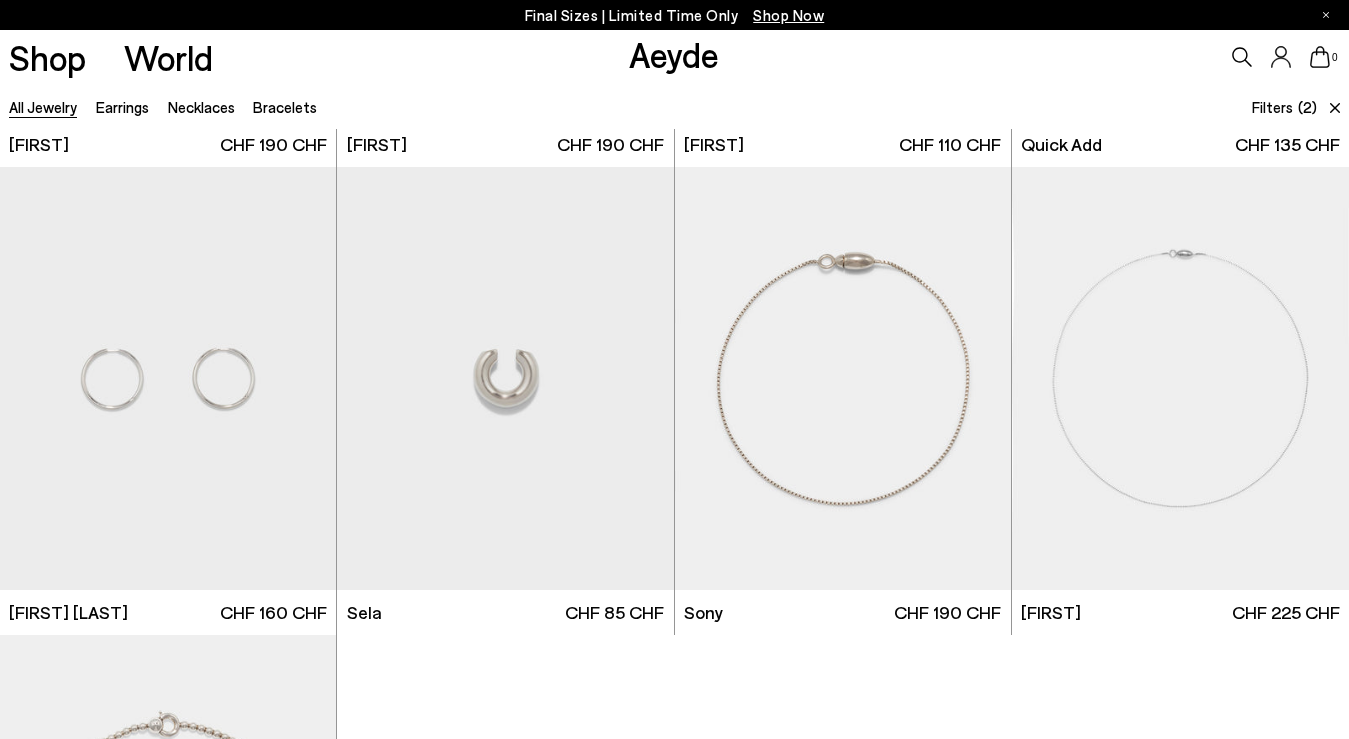 scroll, scrollTop: 3242, scrollLeft: 0, axis: vertical 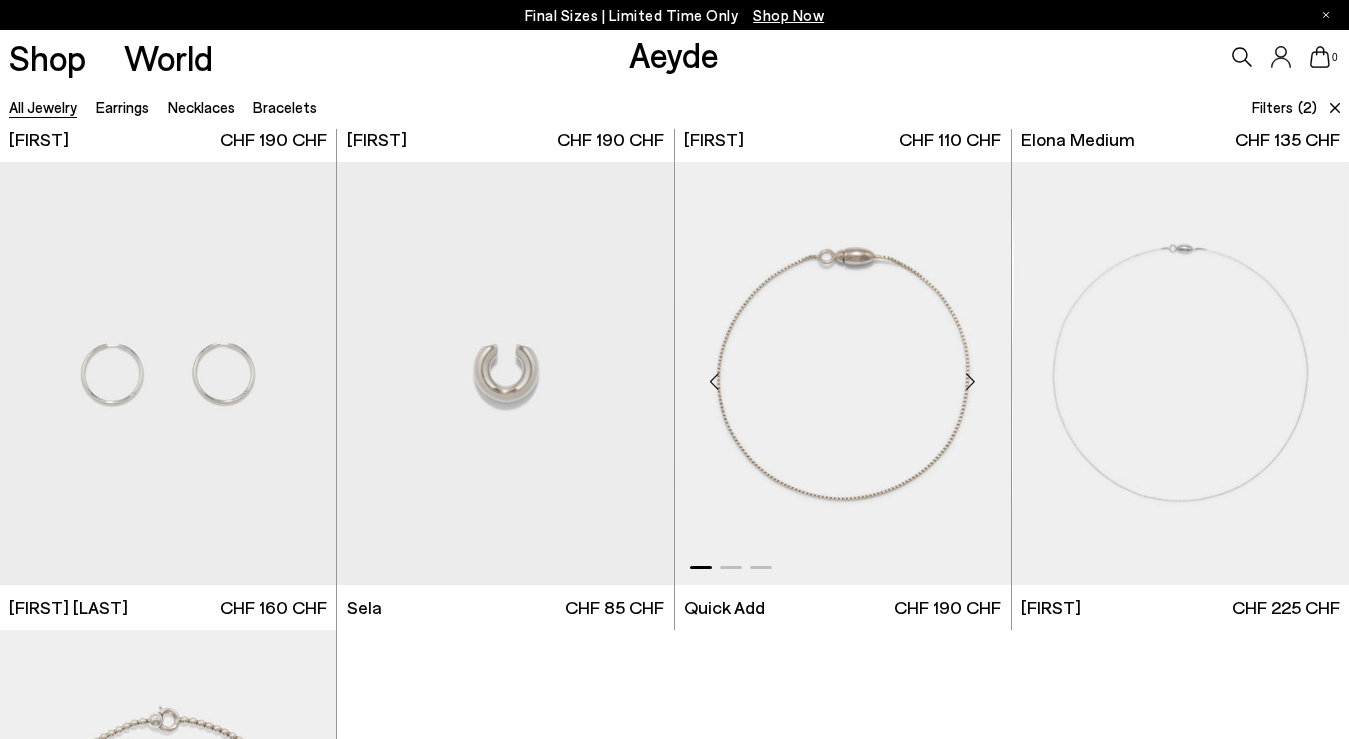 click at bounding box center [971, 382] 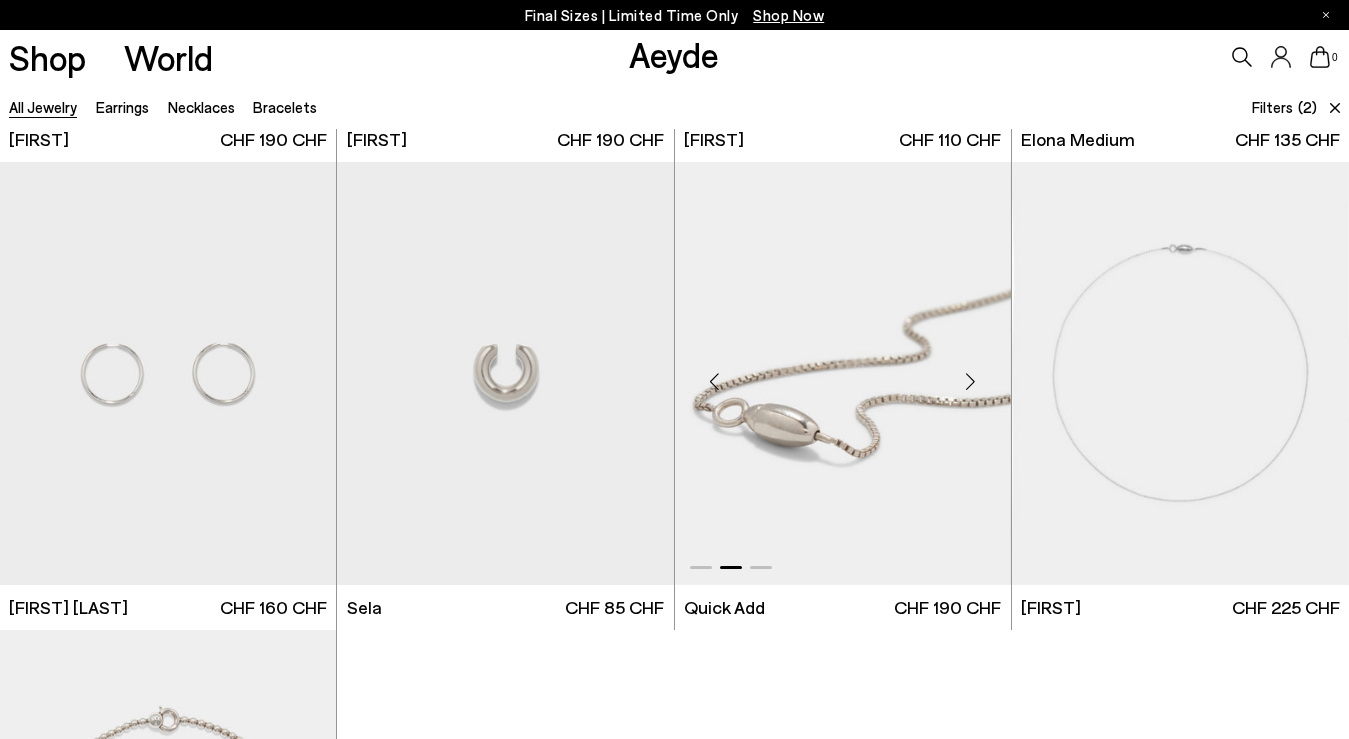 click at bounding box center (971, 382) 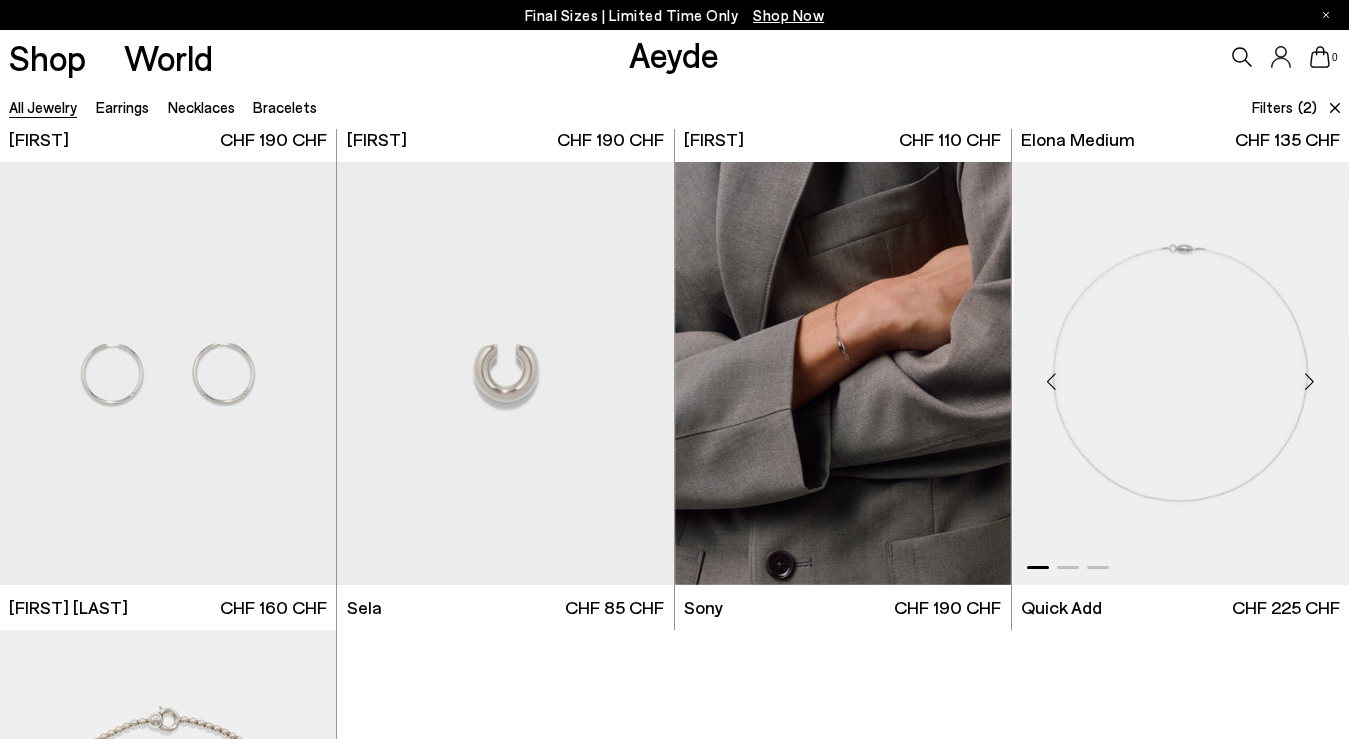 click at bounding box center (1309, 382) 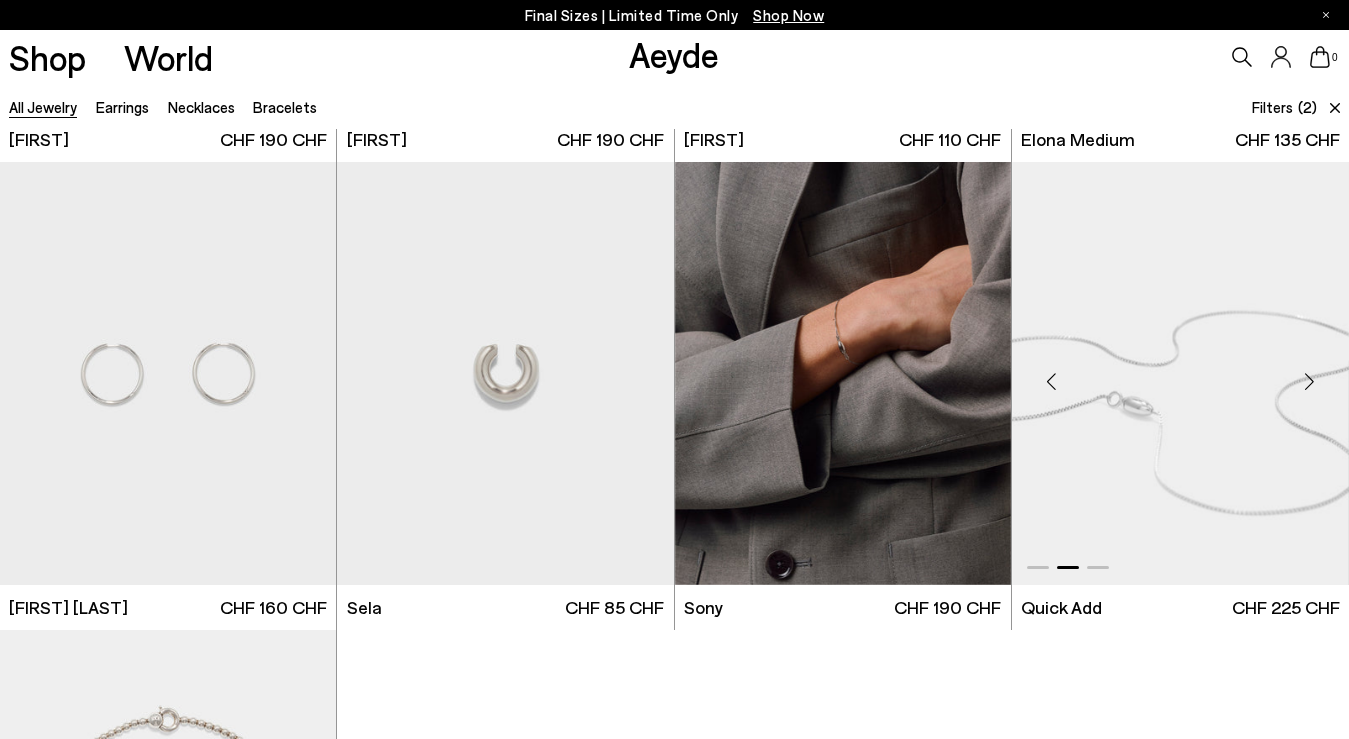 click at bounding box center (1309, 382) 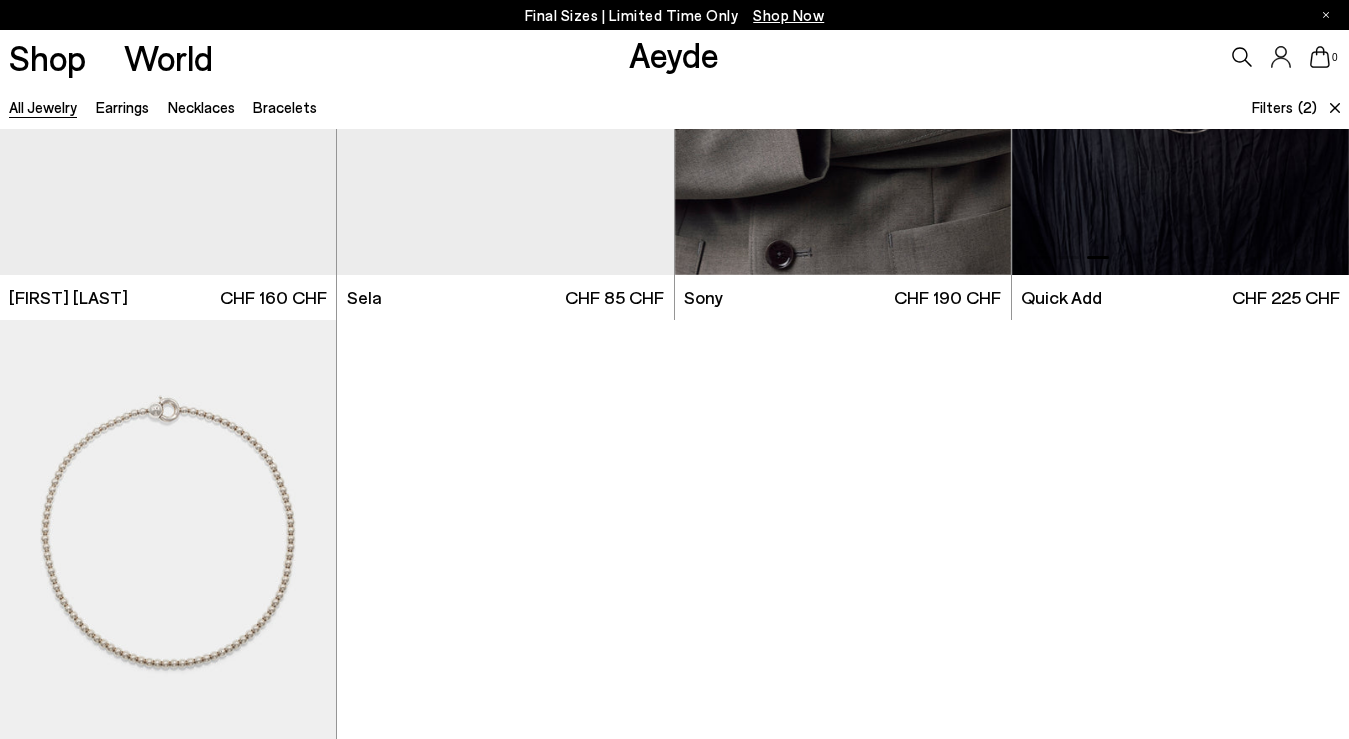 scroll, scrollTop: 3666, scrollLeft: 0, axis: vertical 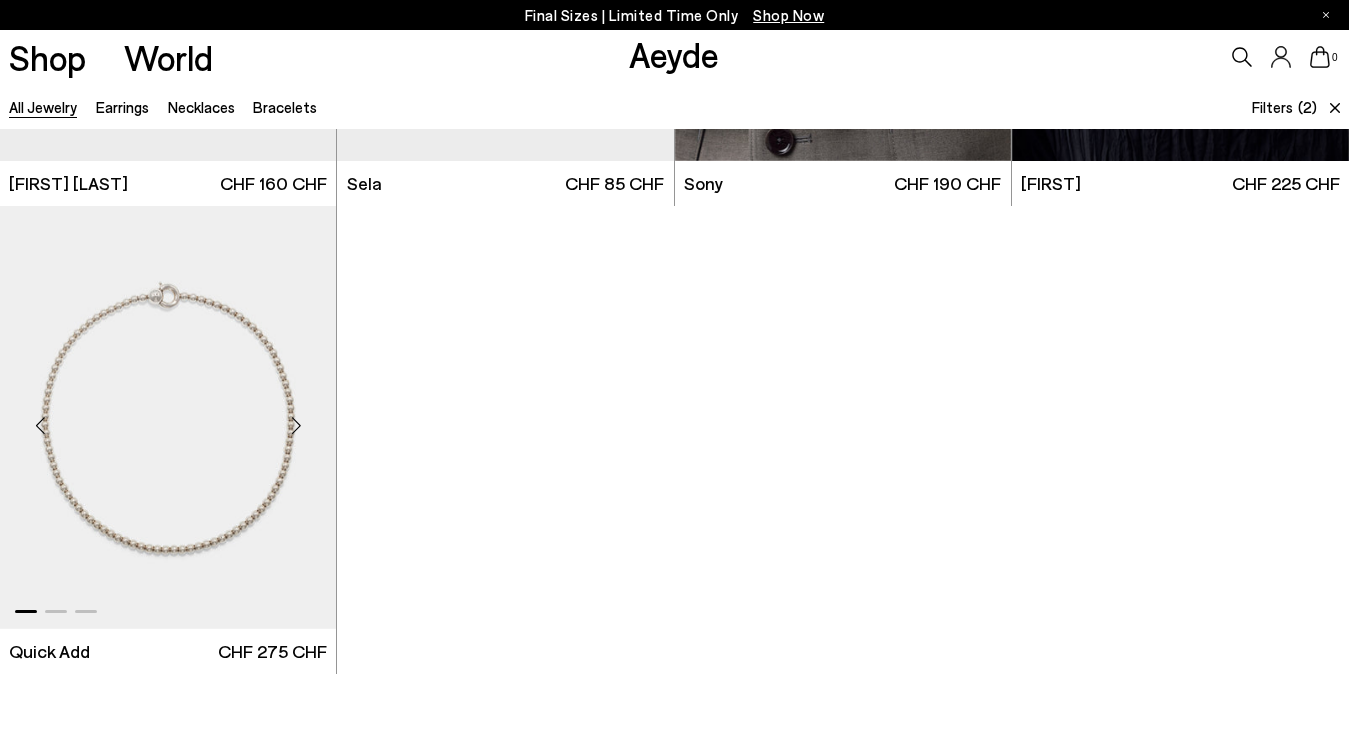 click at bounding box center [296, 426] 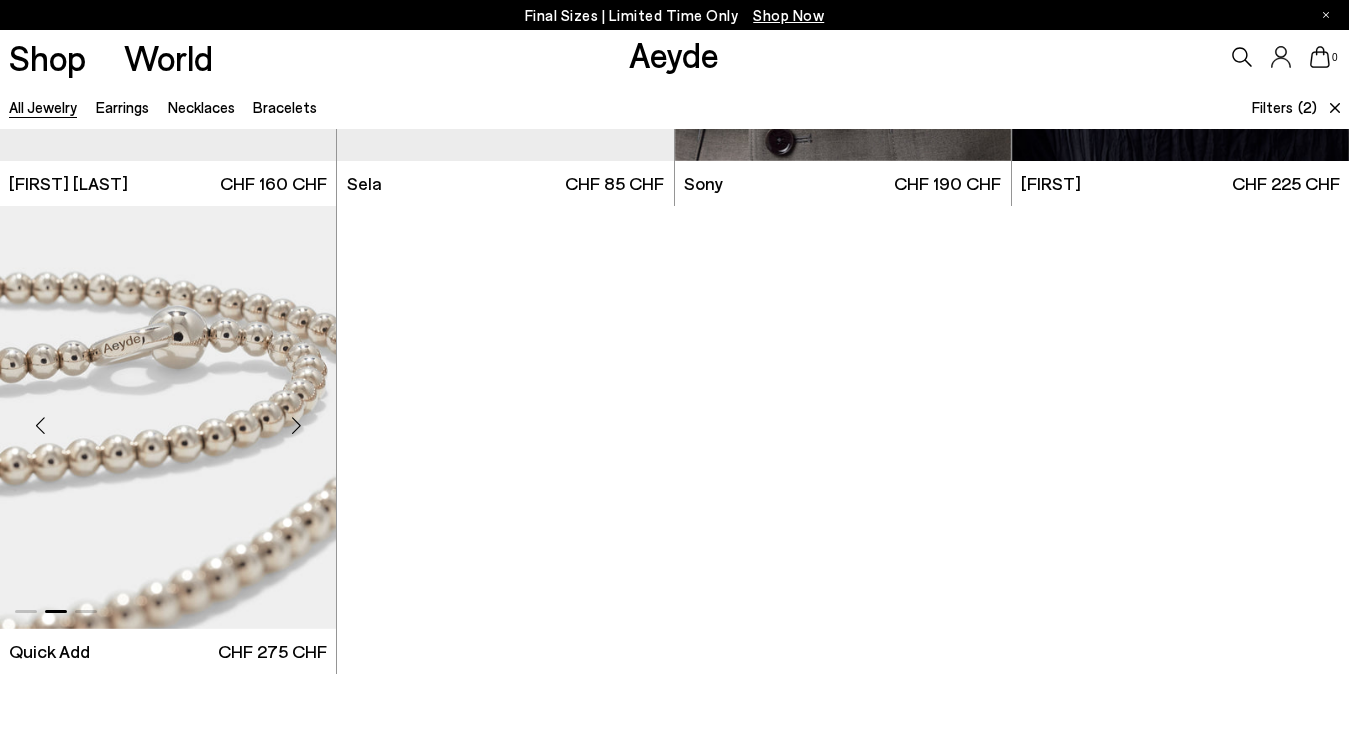 click at bounding box center (296, 426) 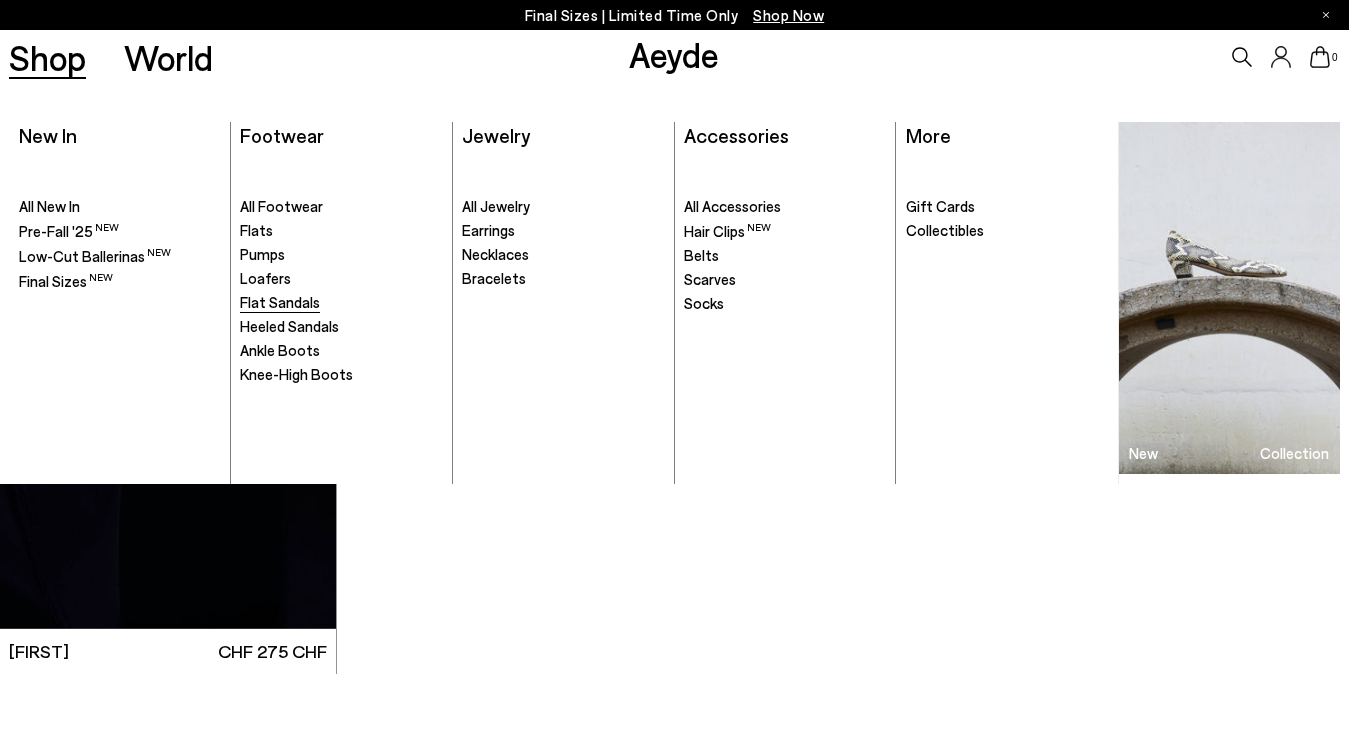 click on "Flat Sandals" at bounding box center (280, 302) 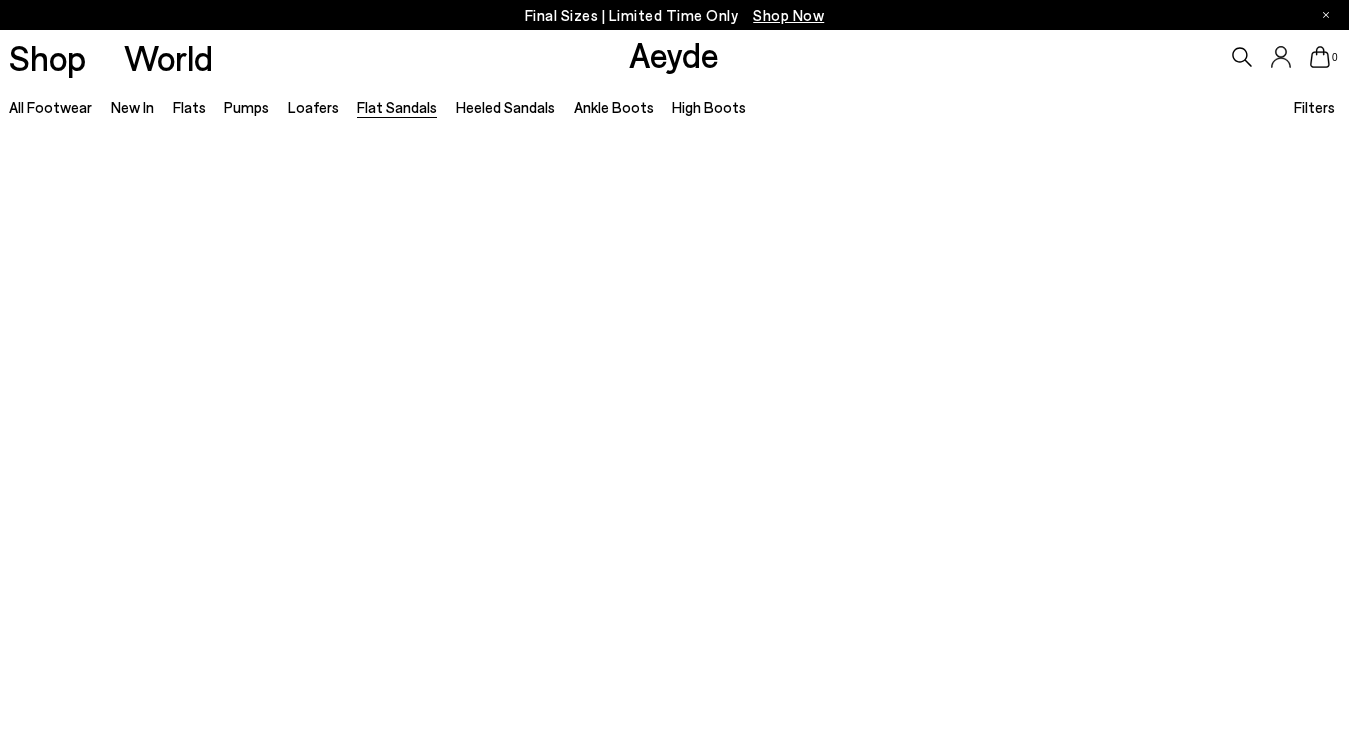 scroll, scrollTop: 0, scrollLeft: 0, axis: both 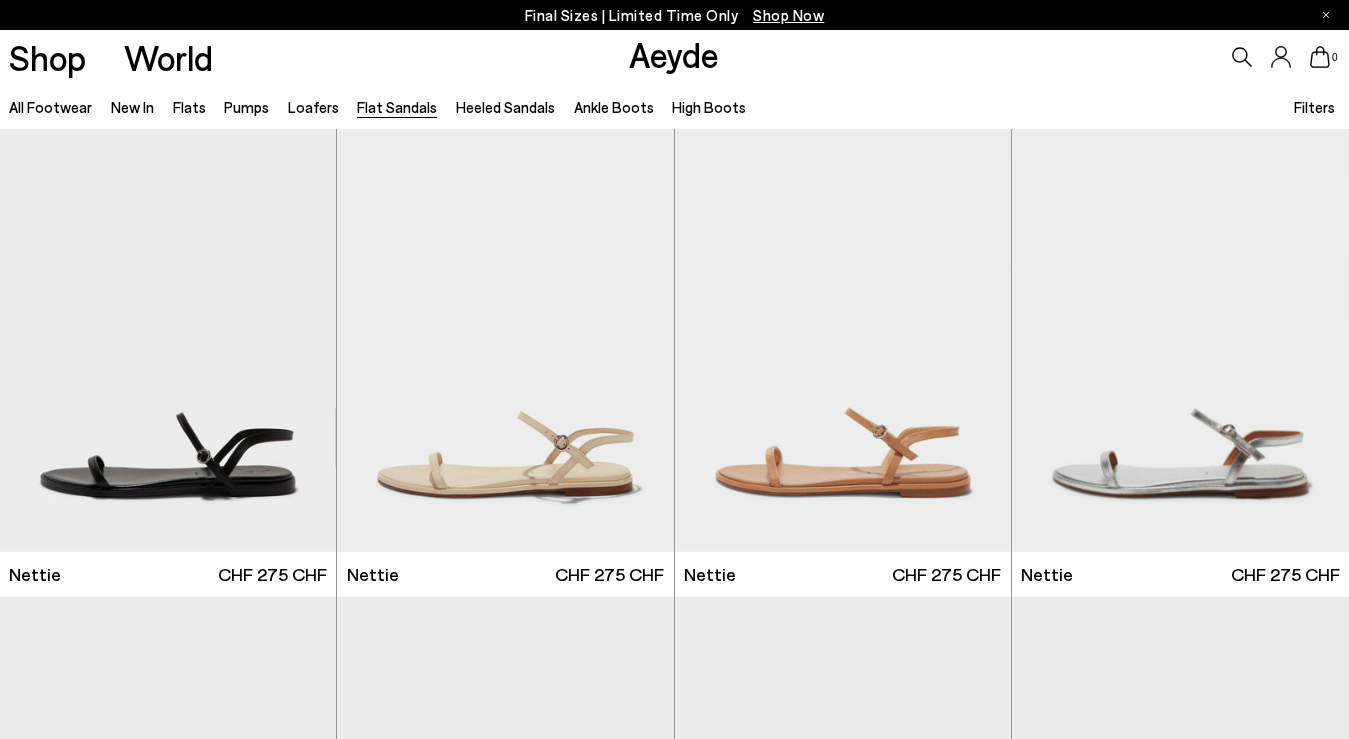 click on "Filters" at bounding box center [1314, 107] 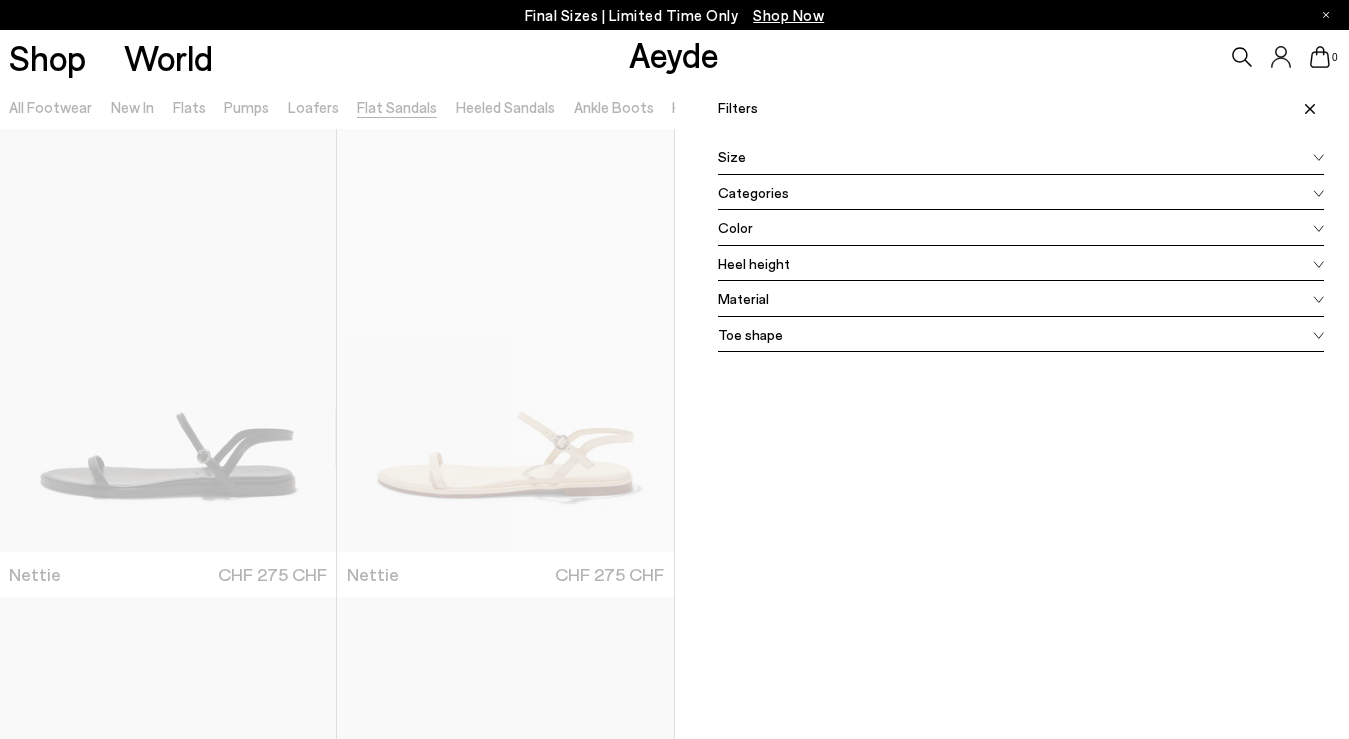 click on "Color" at bounding box center [1021, 228] 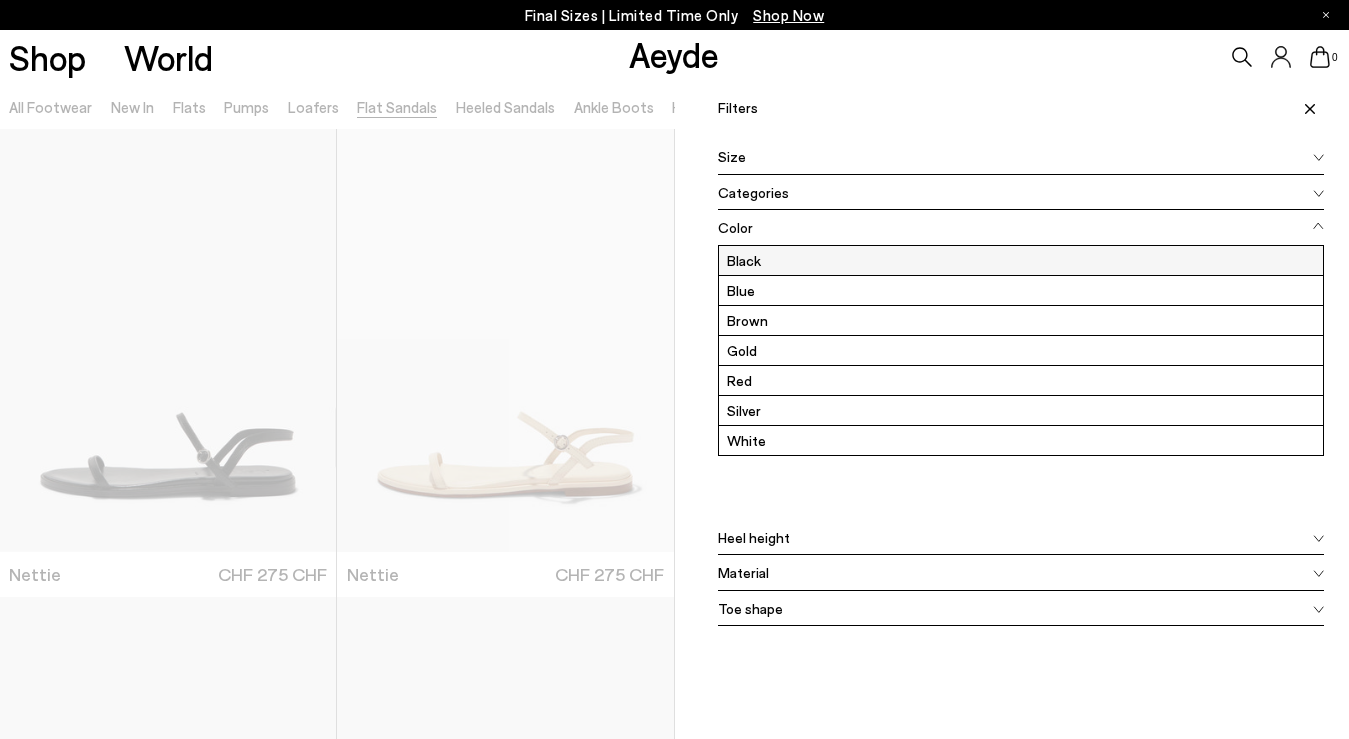 click on "Black" at bounding box center [1021, 260] 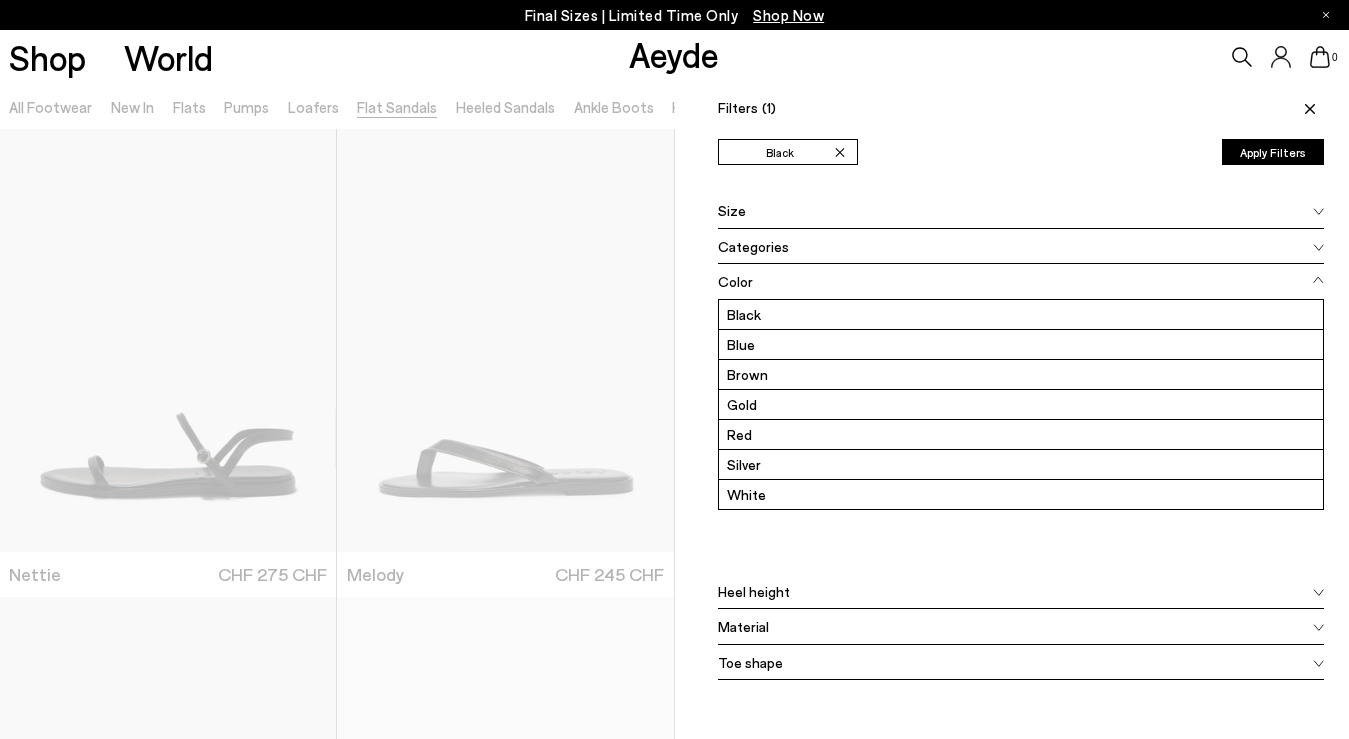 click on "Apply Filters" at bounding box center (1273, 152) 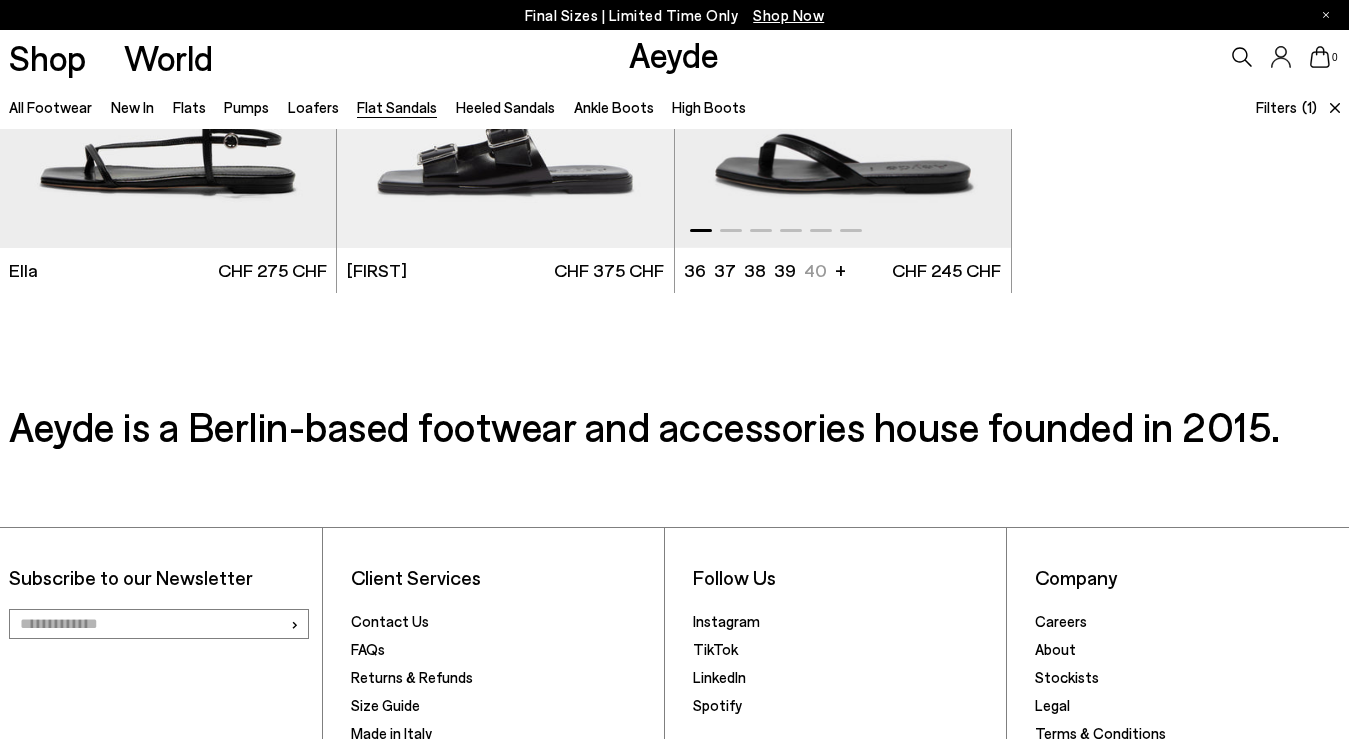 scroll, scrollTop: 443, scrollLeft: 0, axis: vertical 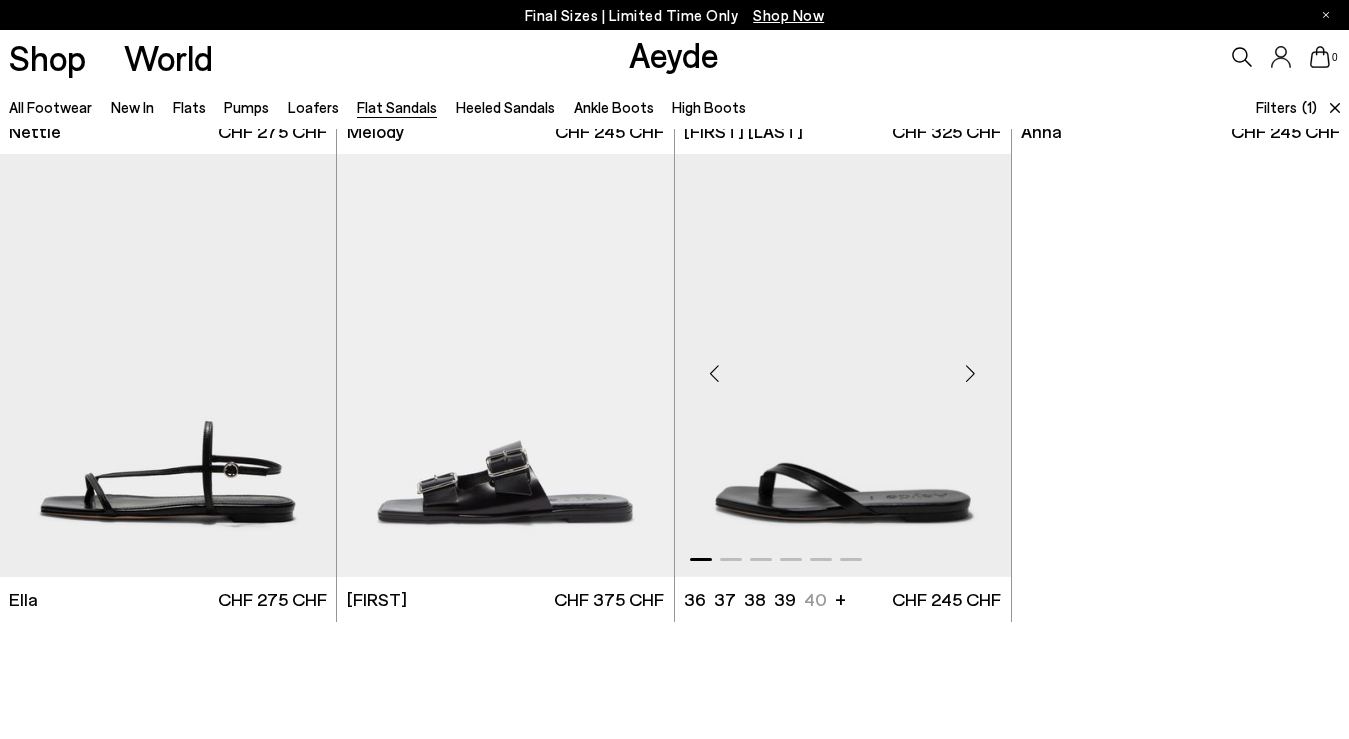 click at bounding box center (971, 374) 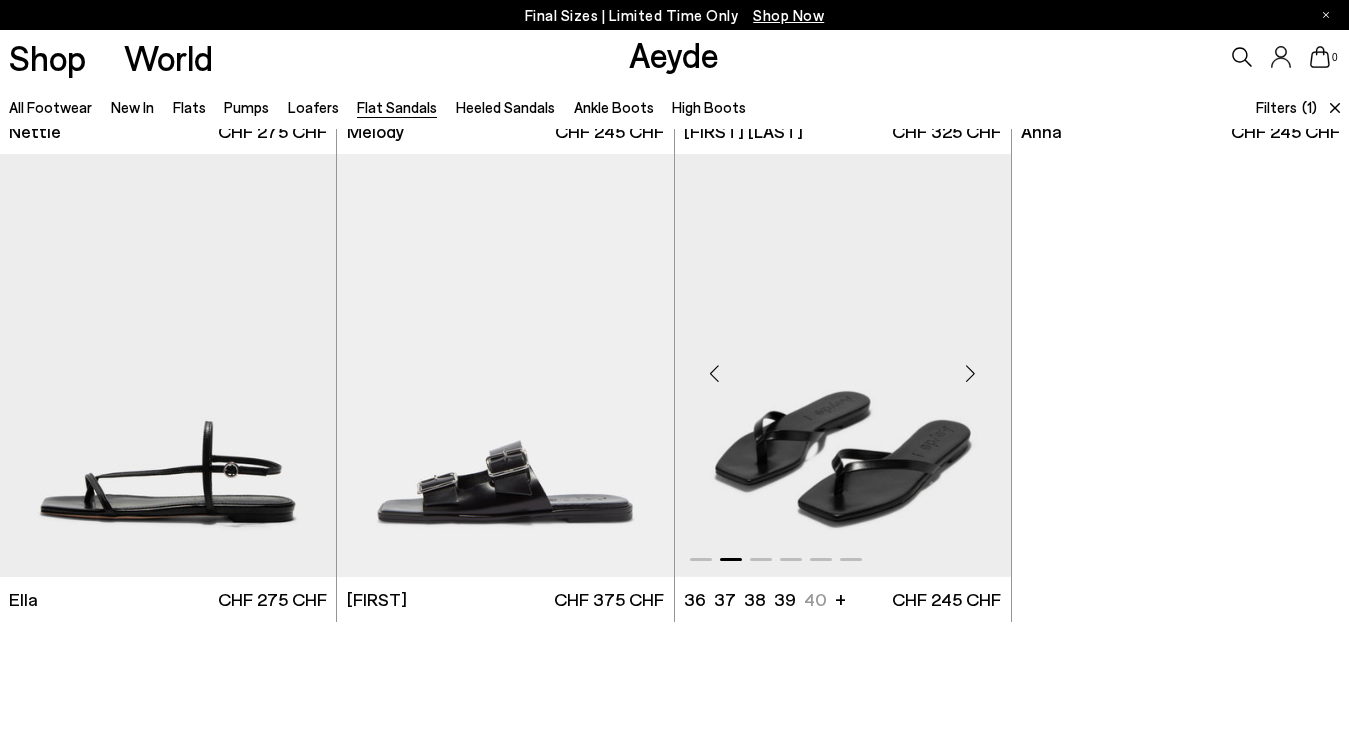click at bounding box center [971, 374] 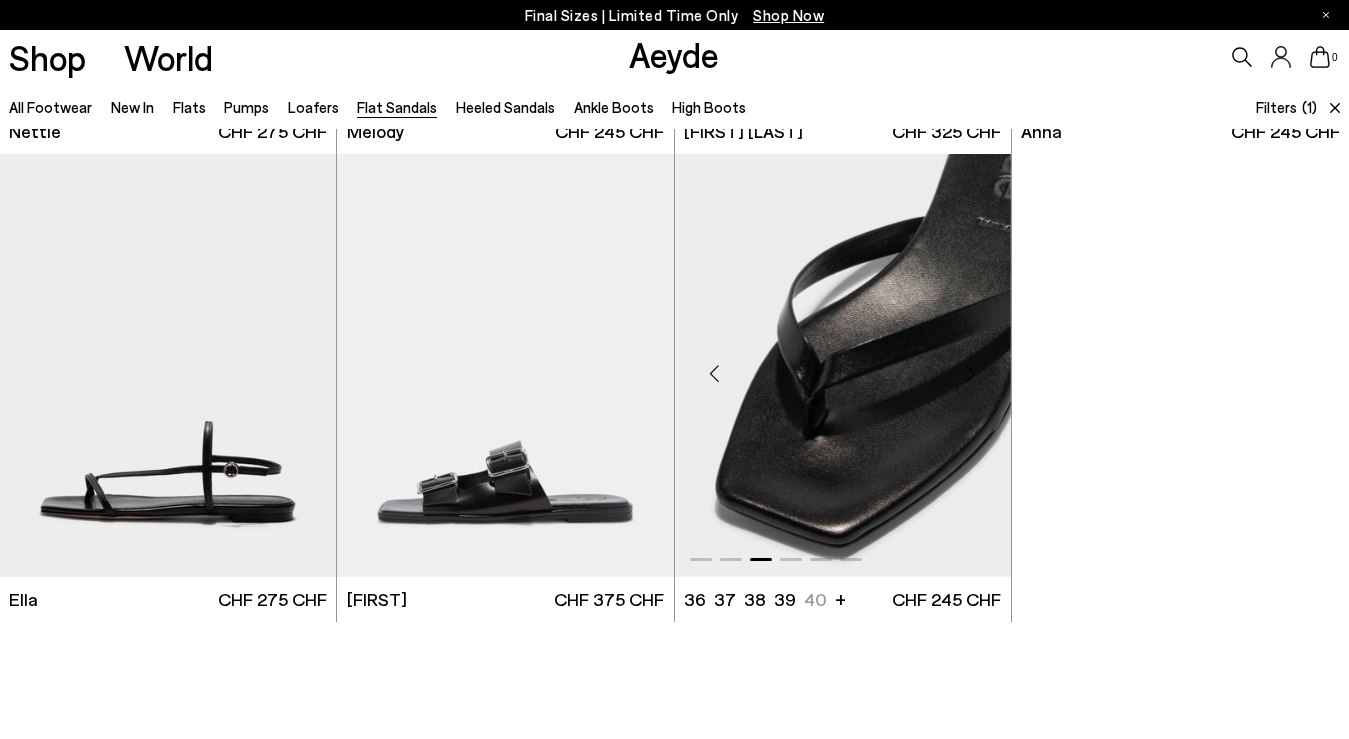 click at bounding box center (971, 374) 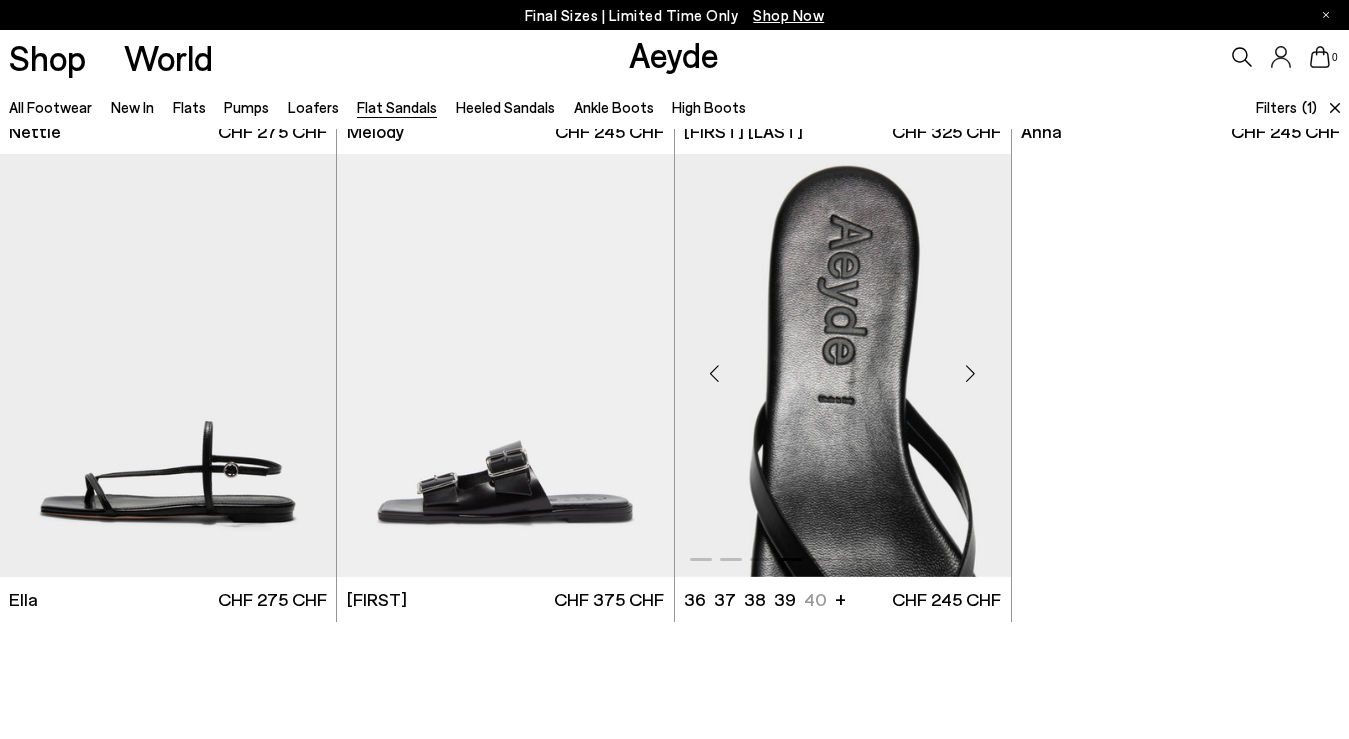 click at bounding box center (971, 374) 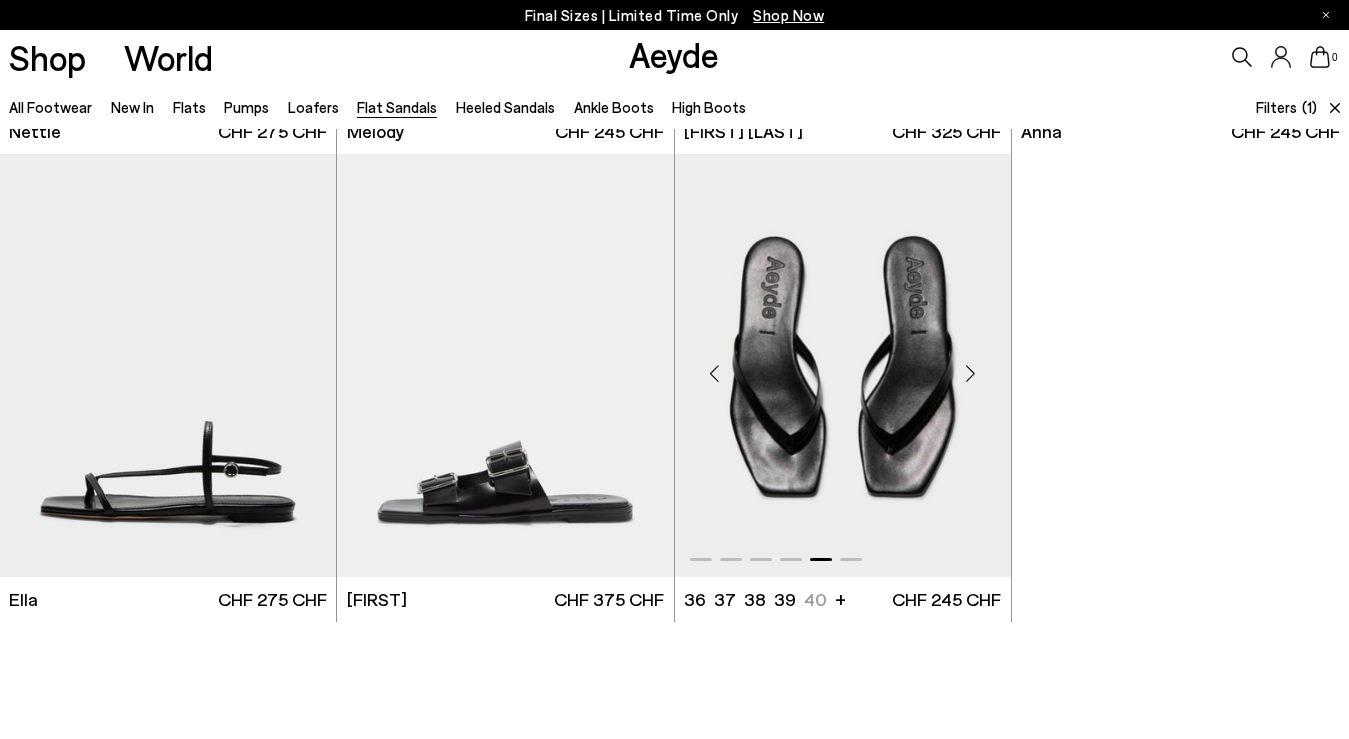 click at bounding box center [971, 374] 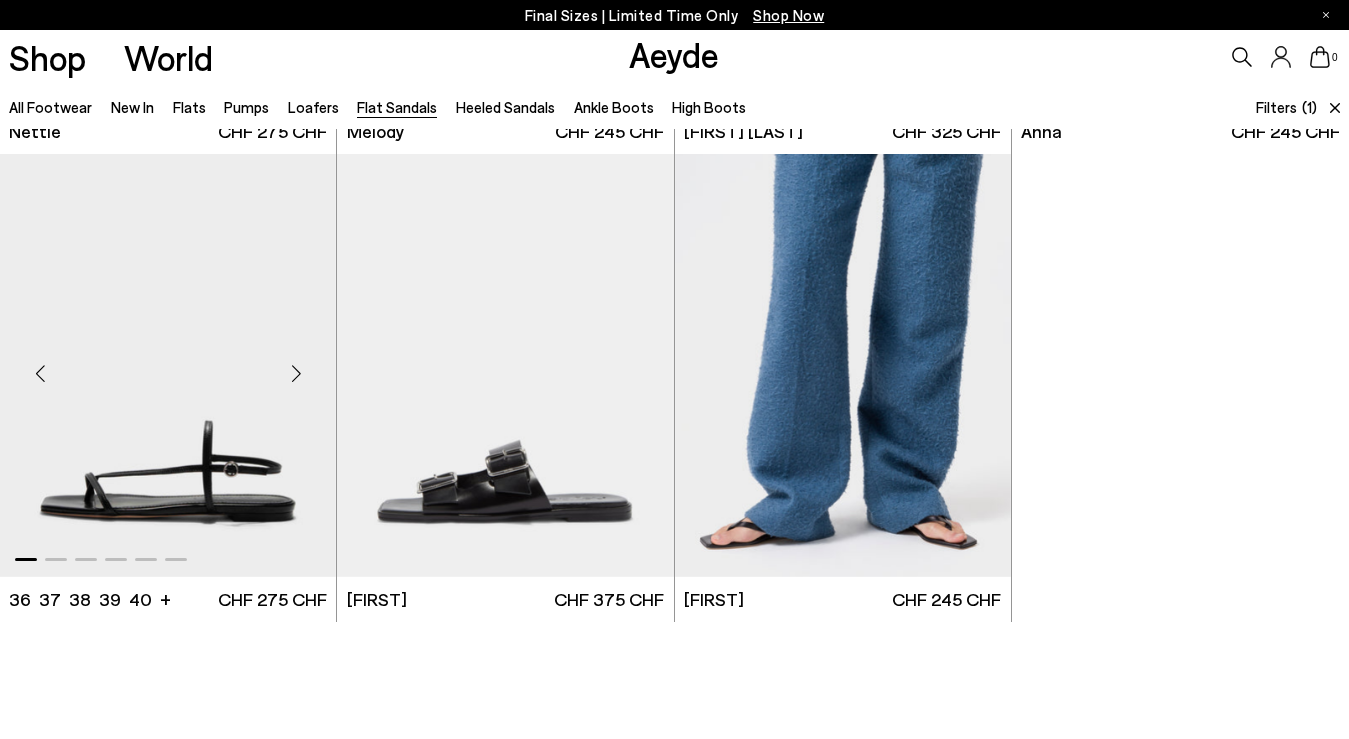 click at bounding box center (296, 374) 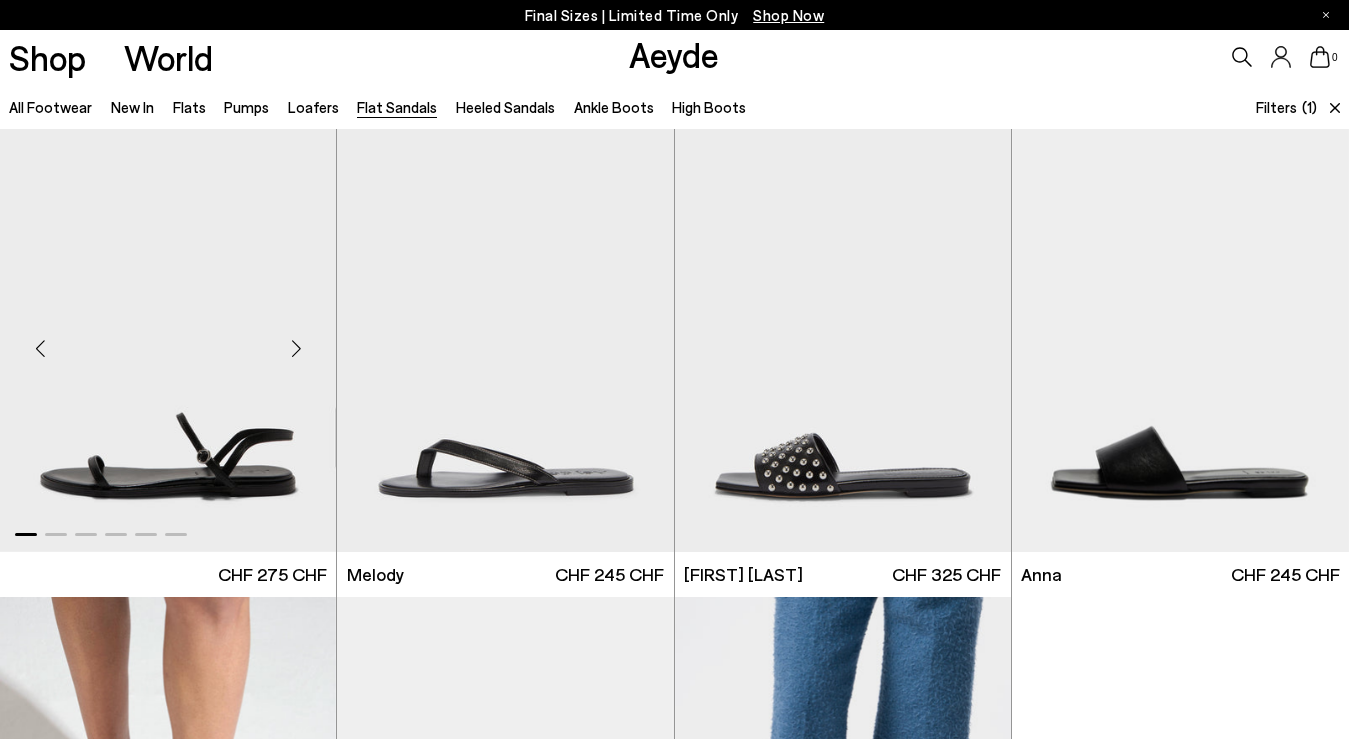 scroll, scrollTop: 0, scrollLeft: 0, axis: both 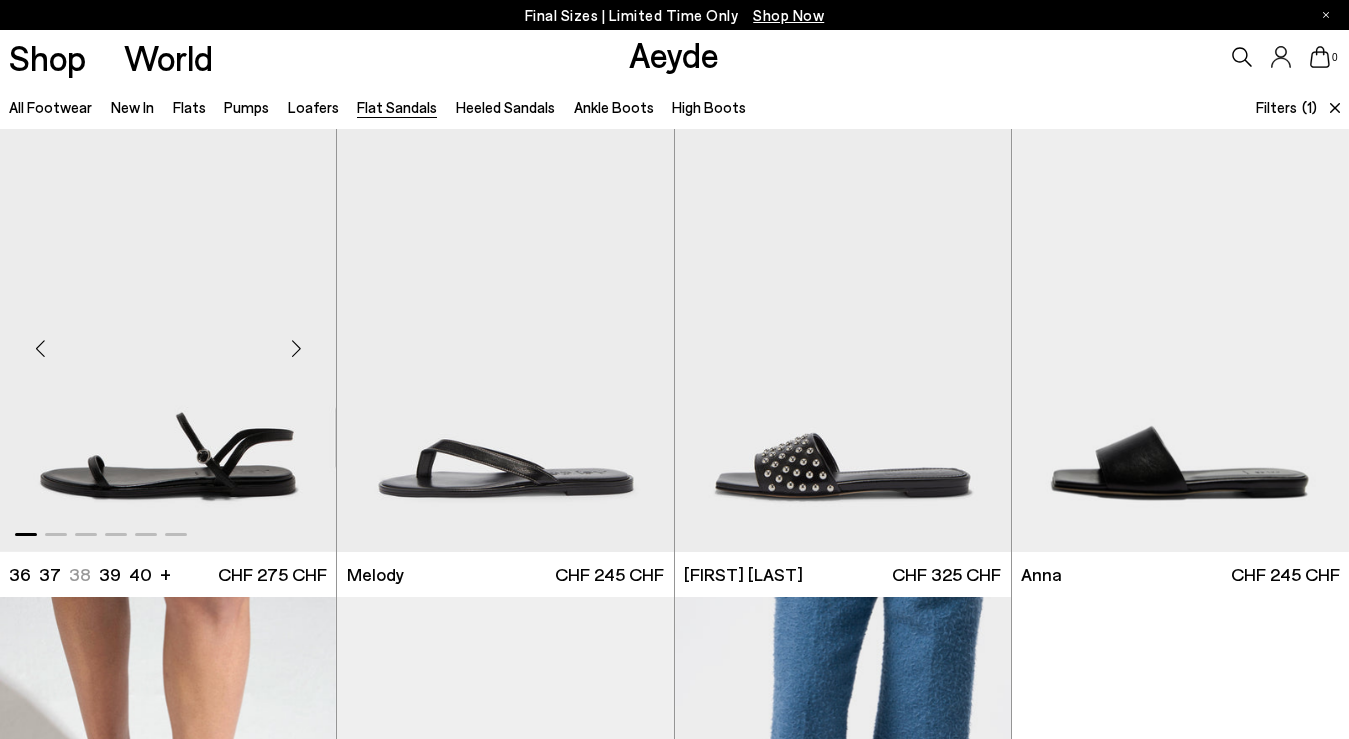click at bounding box center [296, 349] 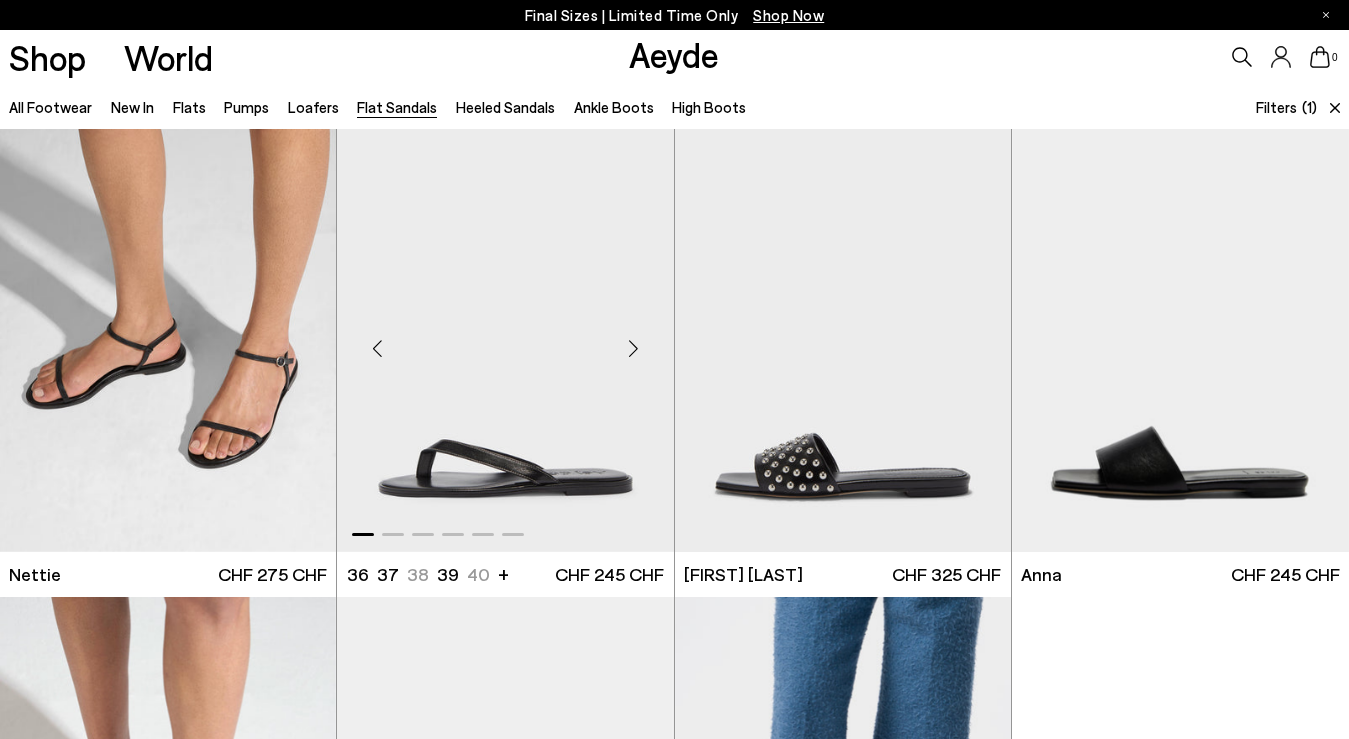 click at bounding box center [634, 349] 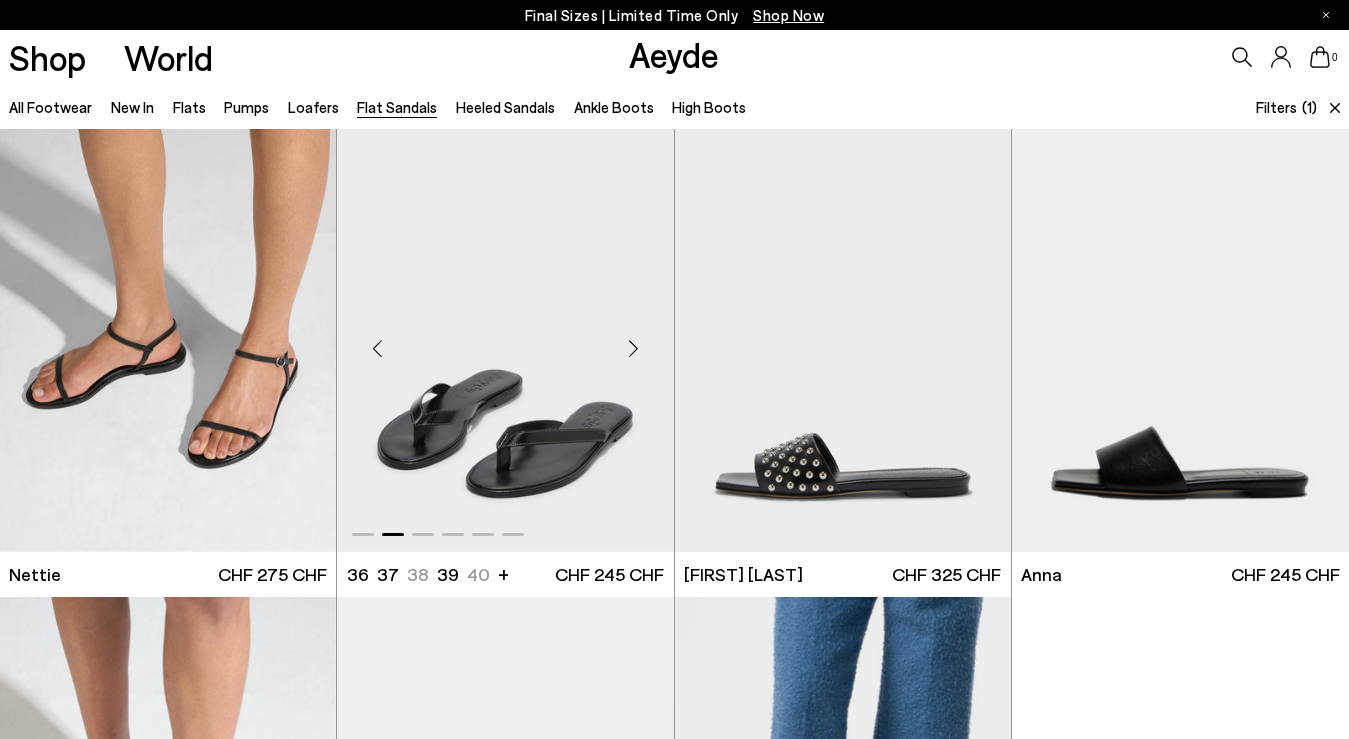 click at bounding box center (634, 349) 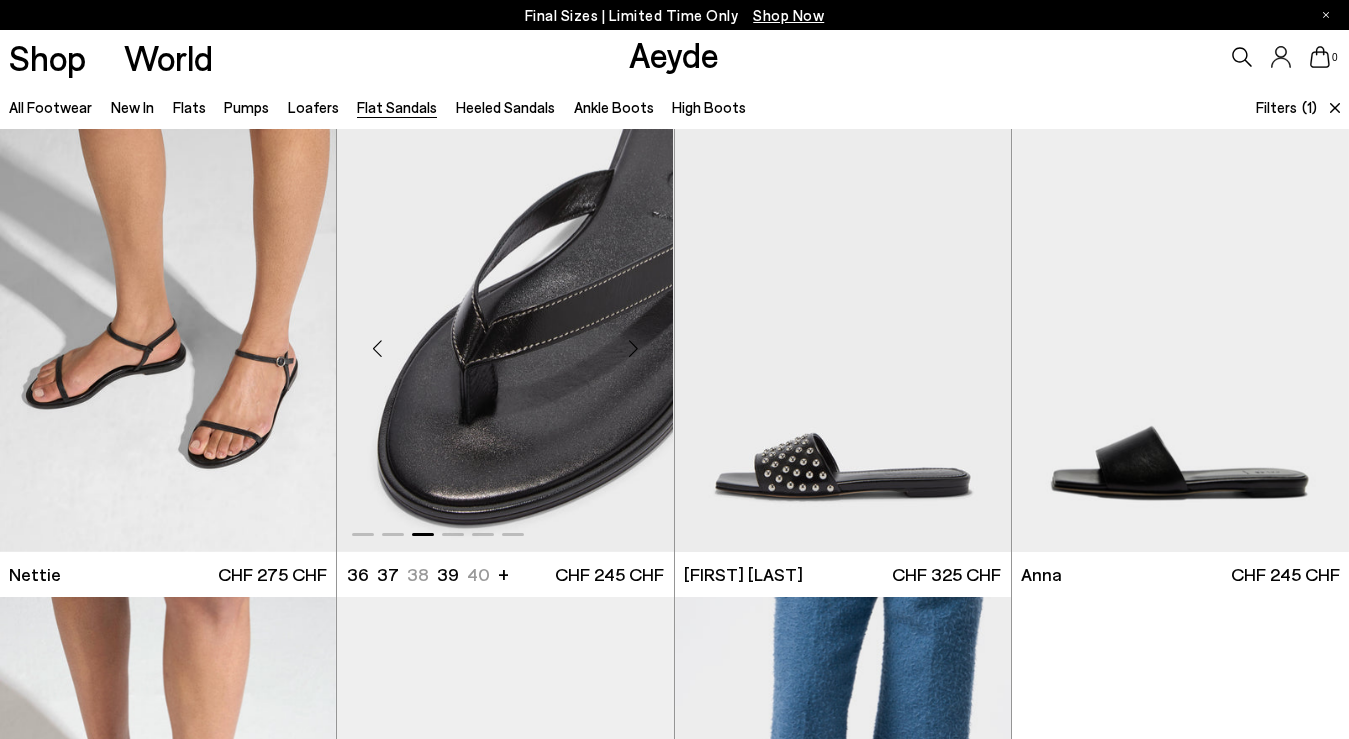 click at bounding box center (634, 349) 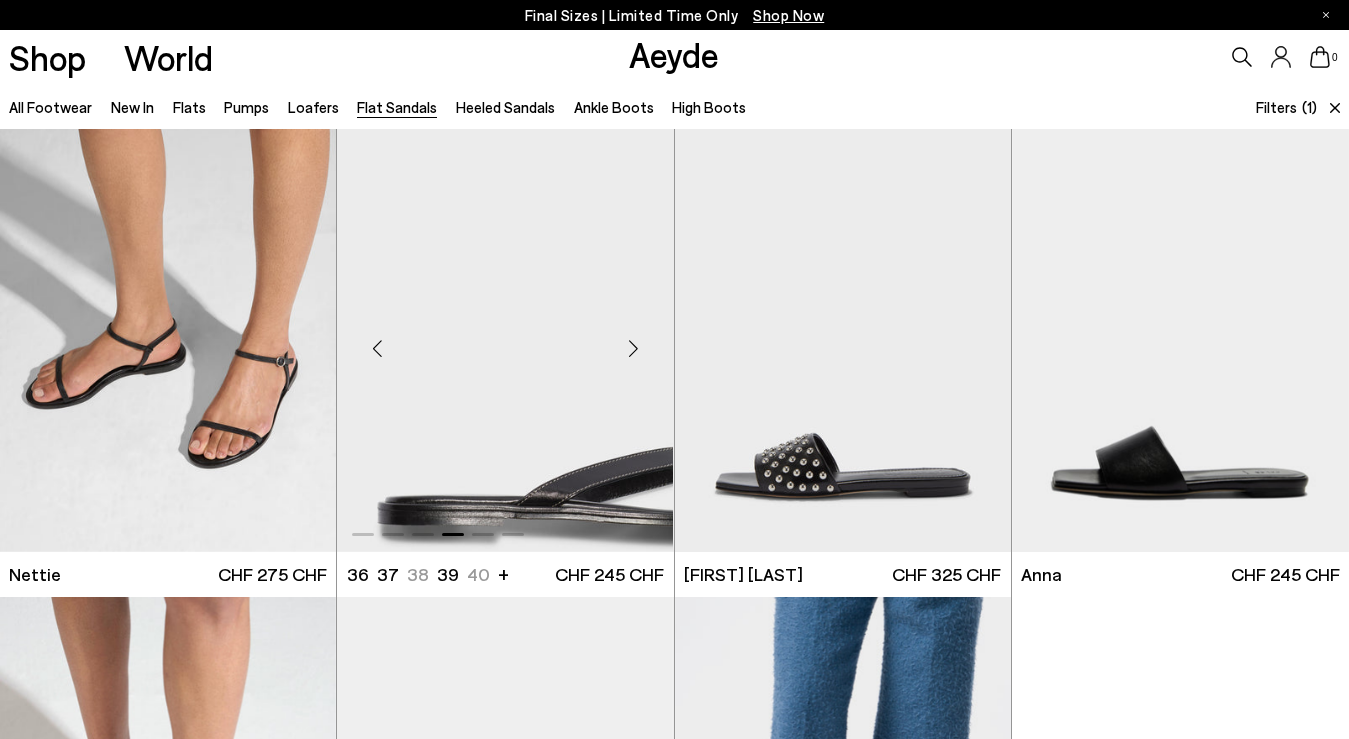 click at bounding box center (634, 349) 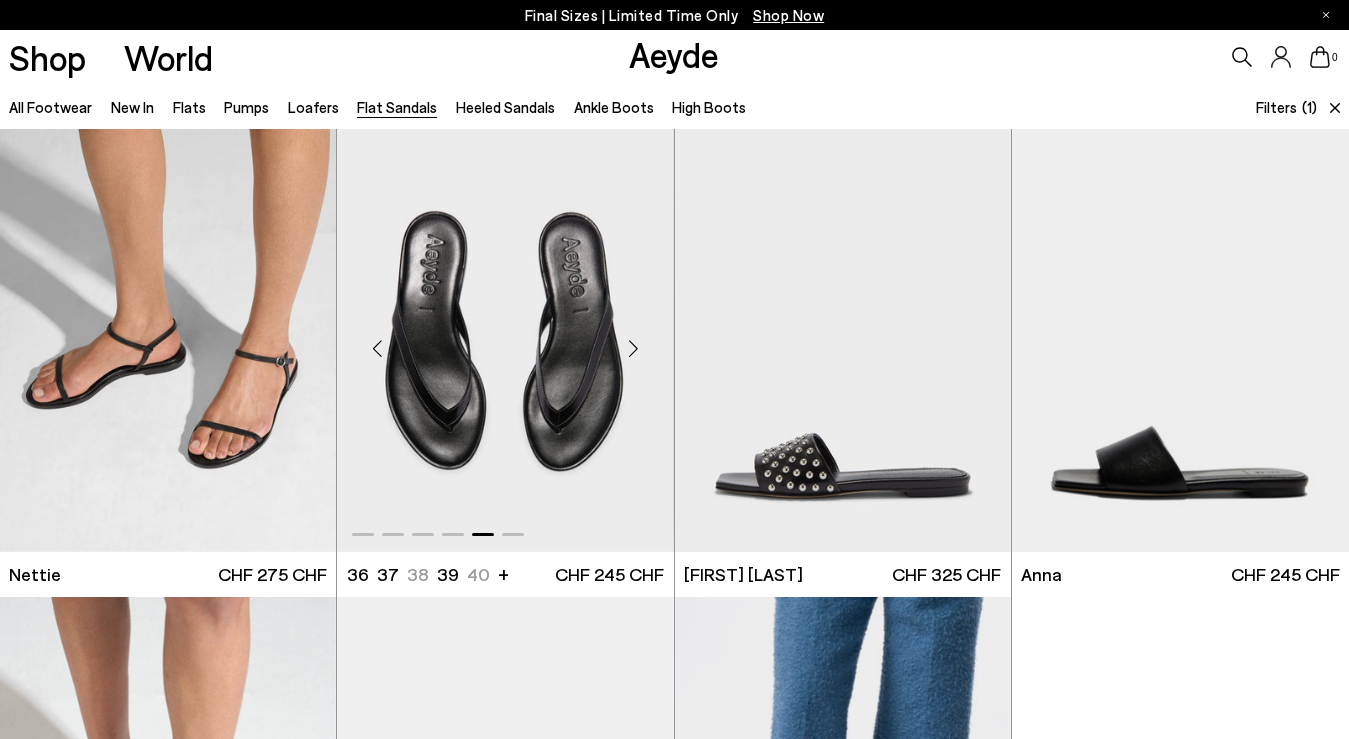 click at bounding box center (634, 349) 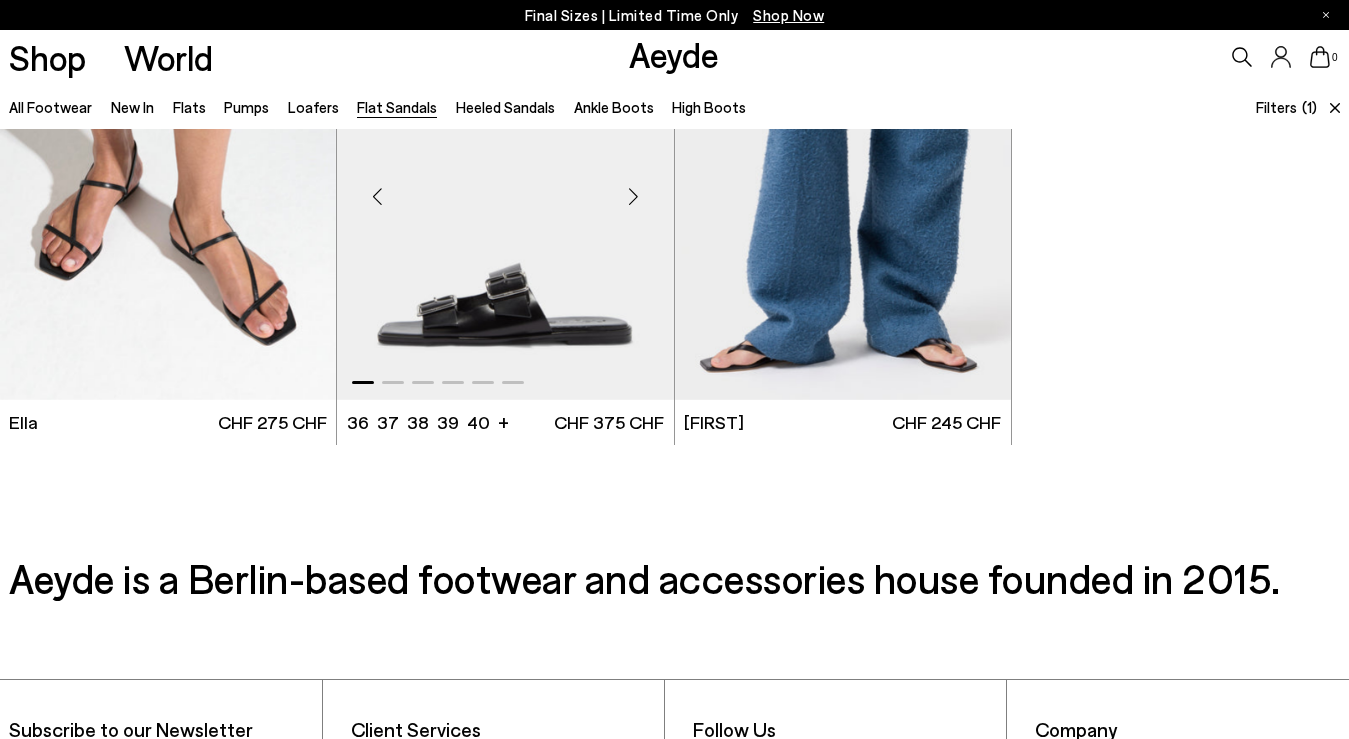 scroll, scrollTop: 614, scrollLeft: 0, axis: vertical 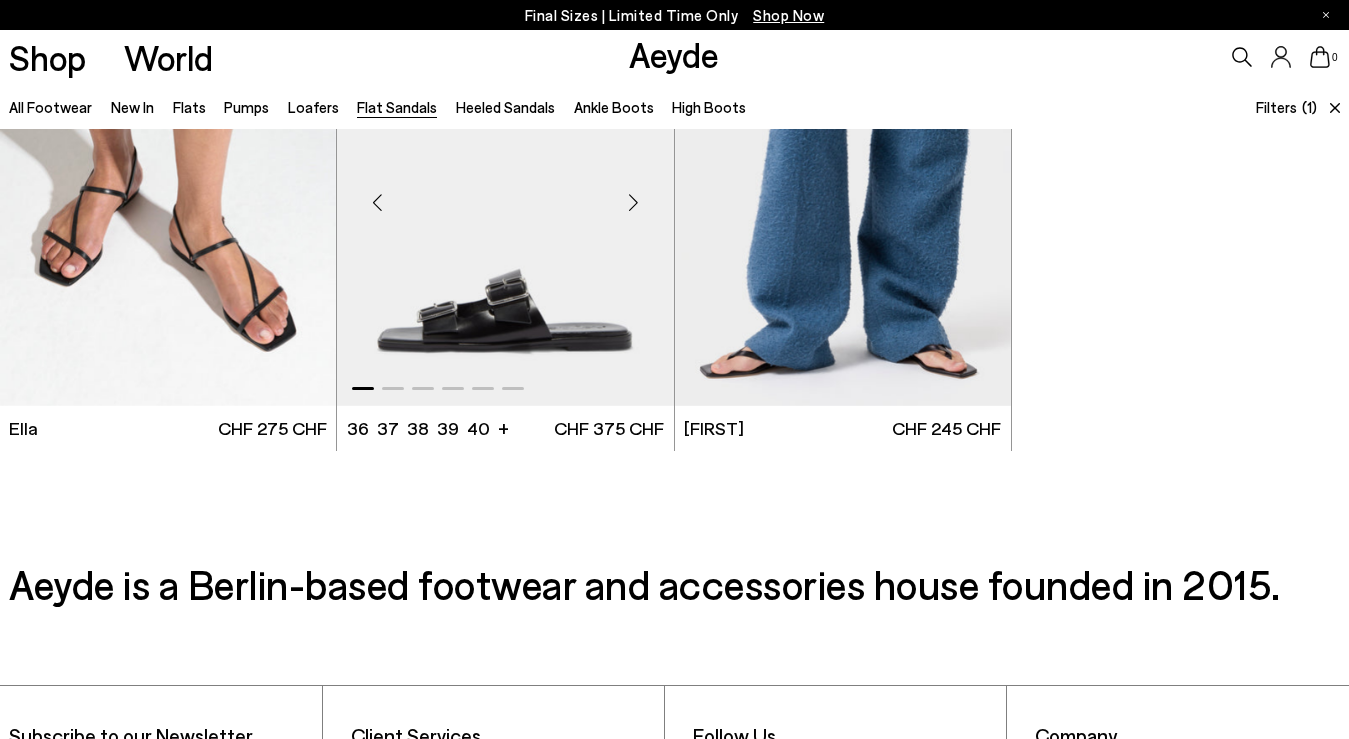 click at bounding box center [634, 203] 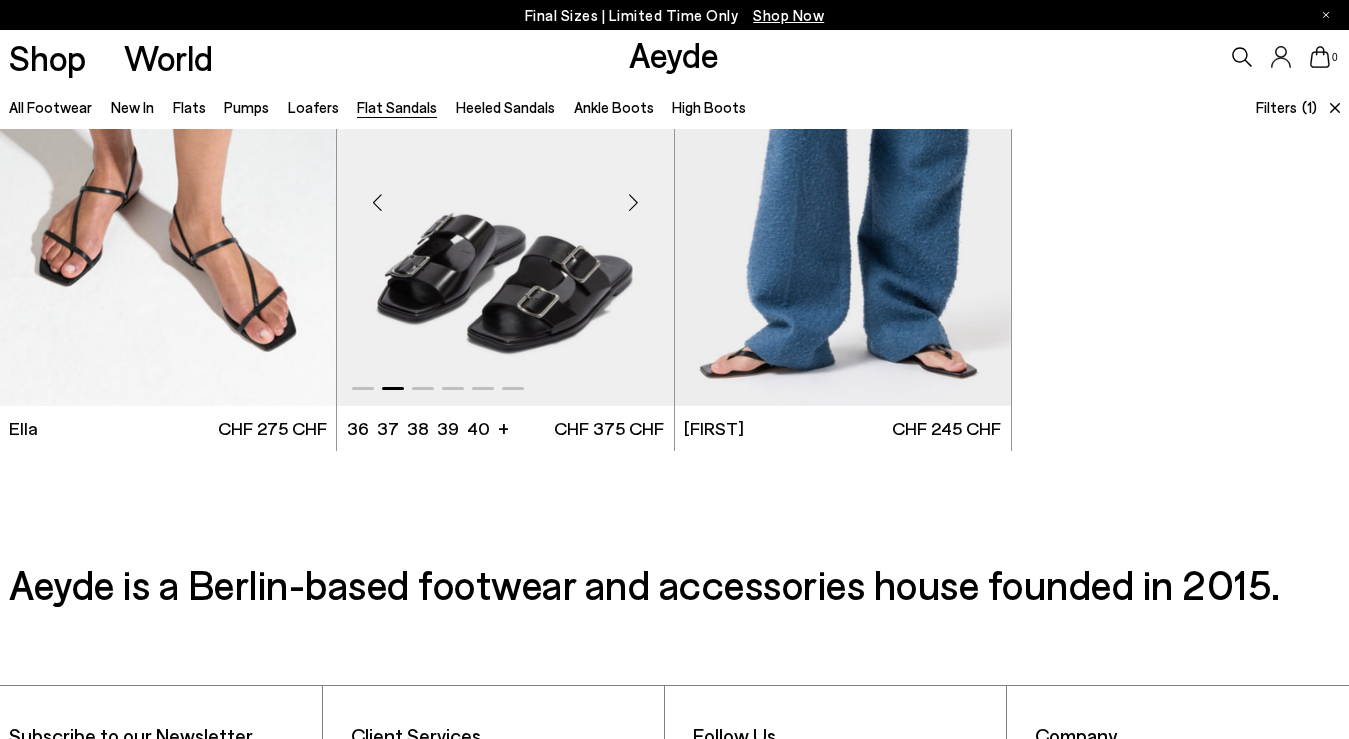 click at bounding box center [634, 203] 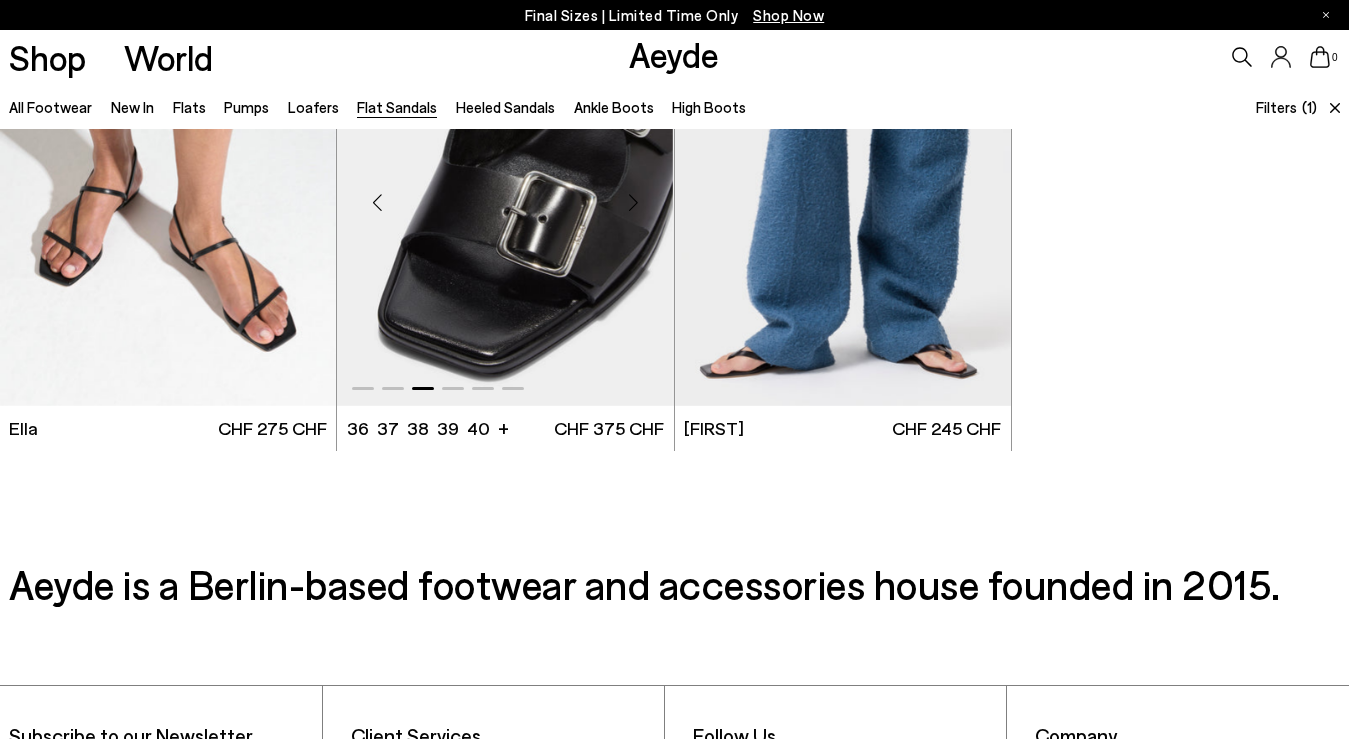 click at bounding box center [634, 203] 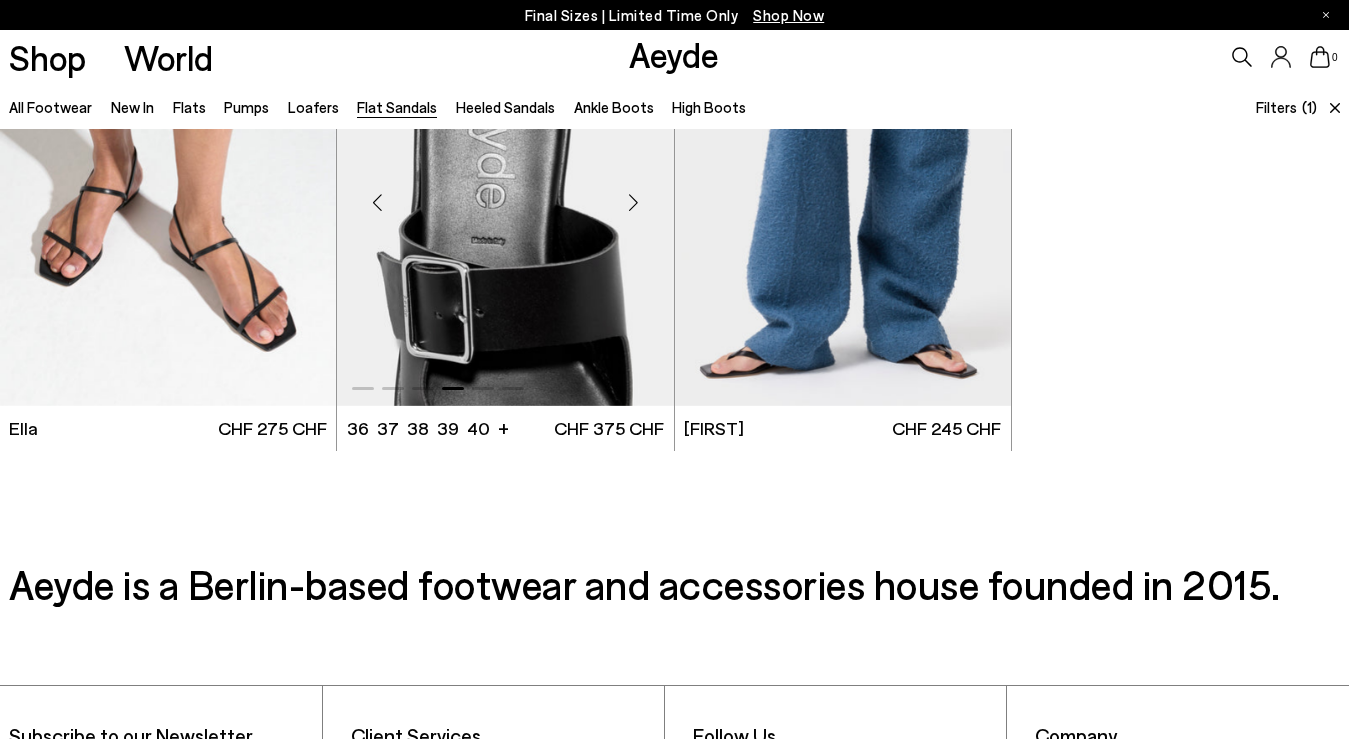 click at bounding box center (634, 203) 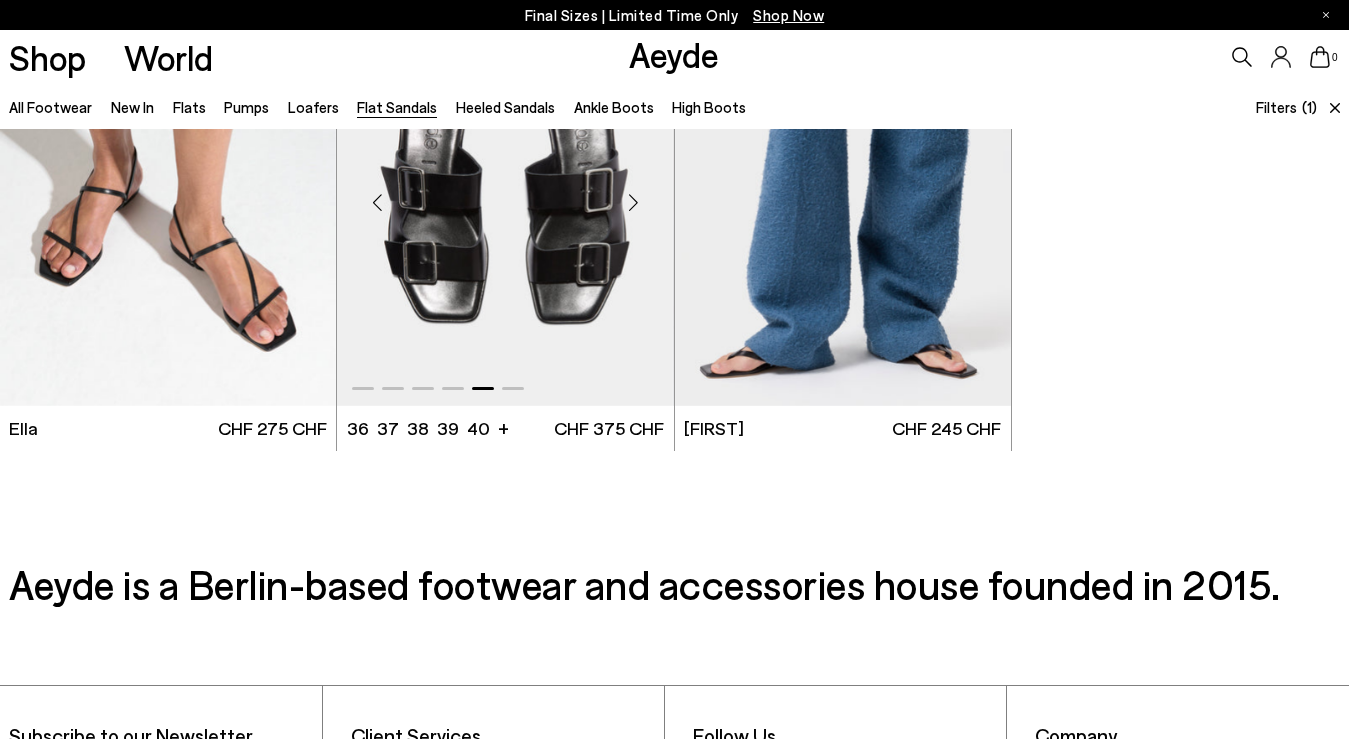 click at bounding box center (634, 203) 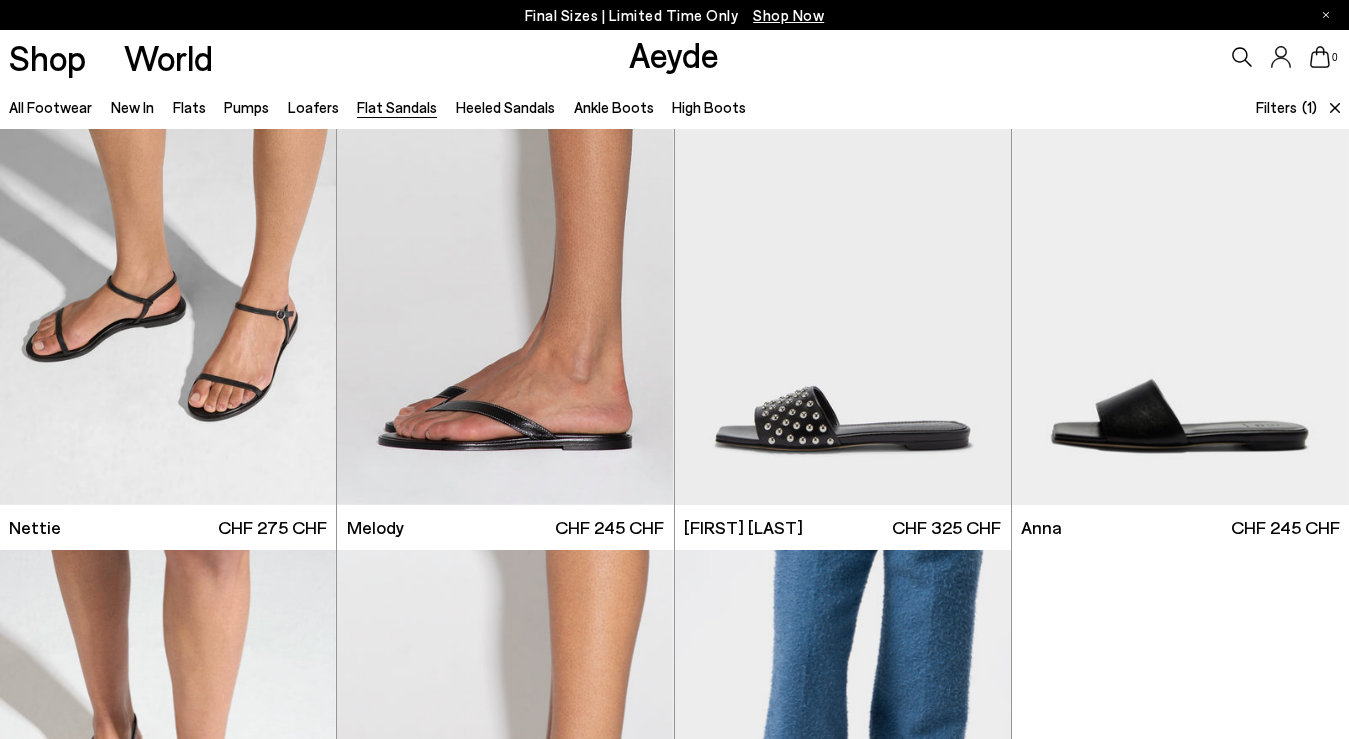 scroll, scrollTop: 0, scrollLeft: 0, axis: both 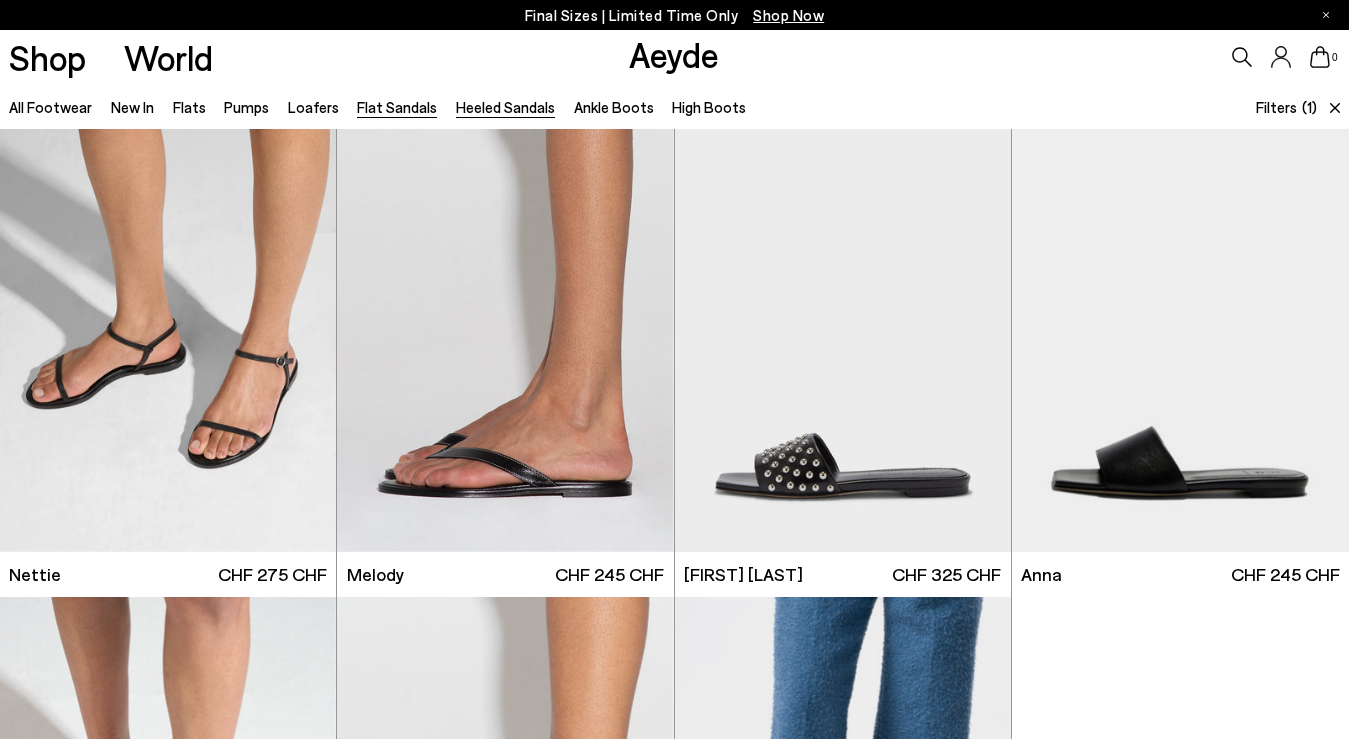 click on "Heeled Sandals" at bounding box center [505, 107] 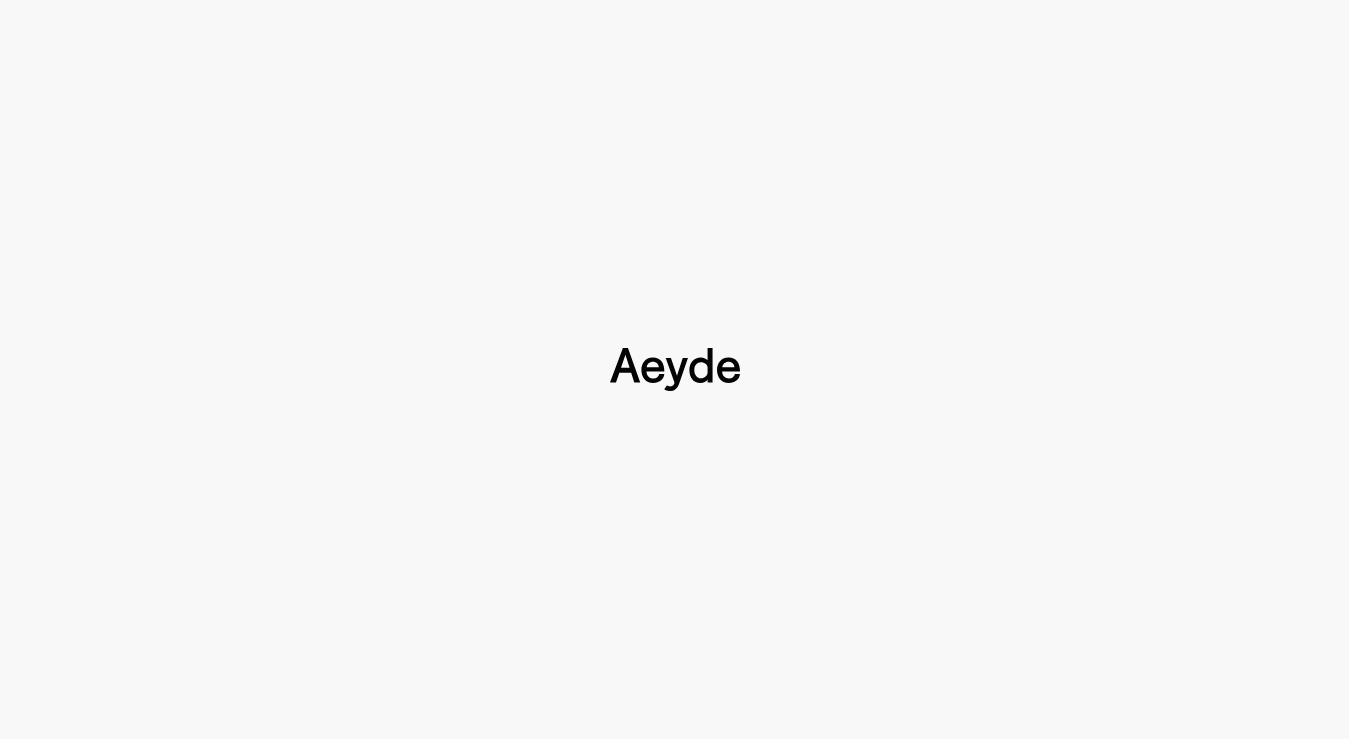 type 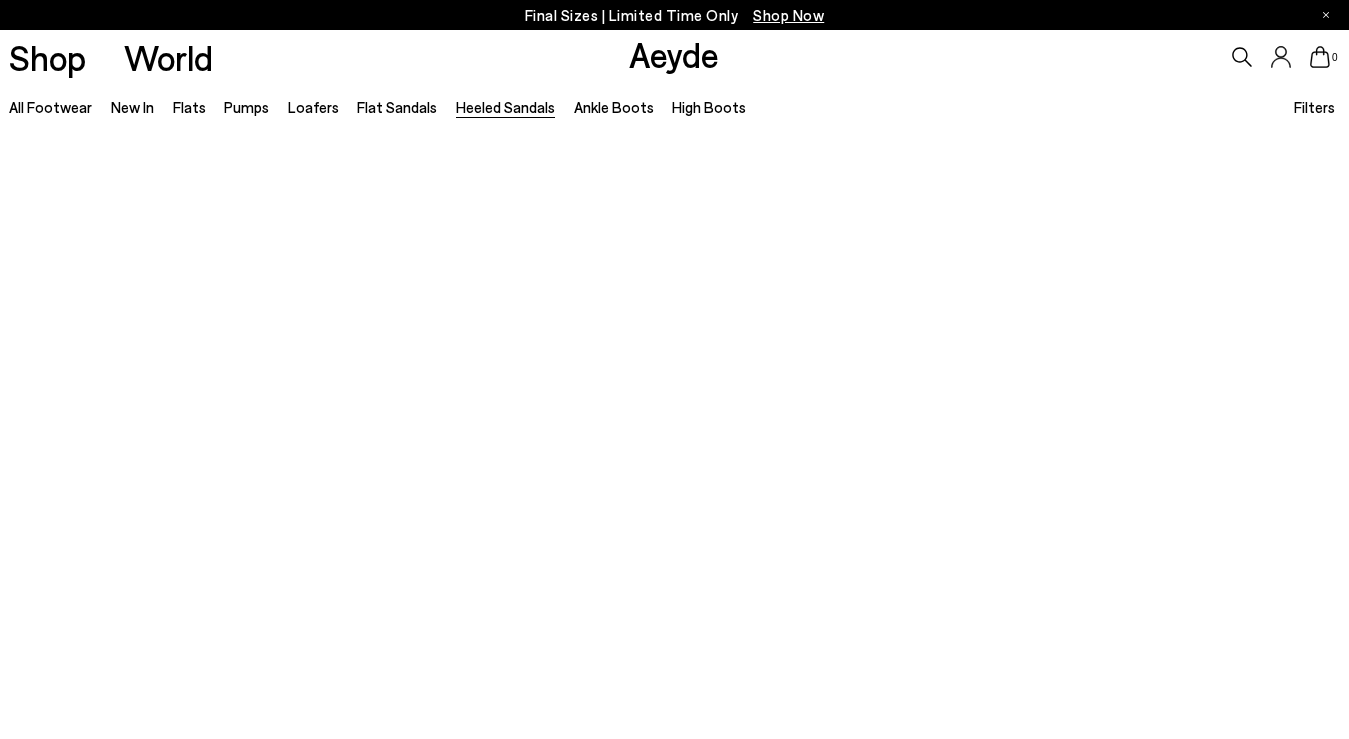 scroll, scrollTop: 0, scrollLeft: 0, axis: both 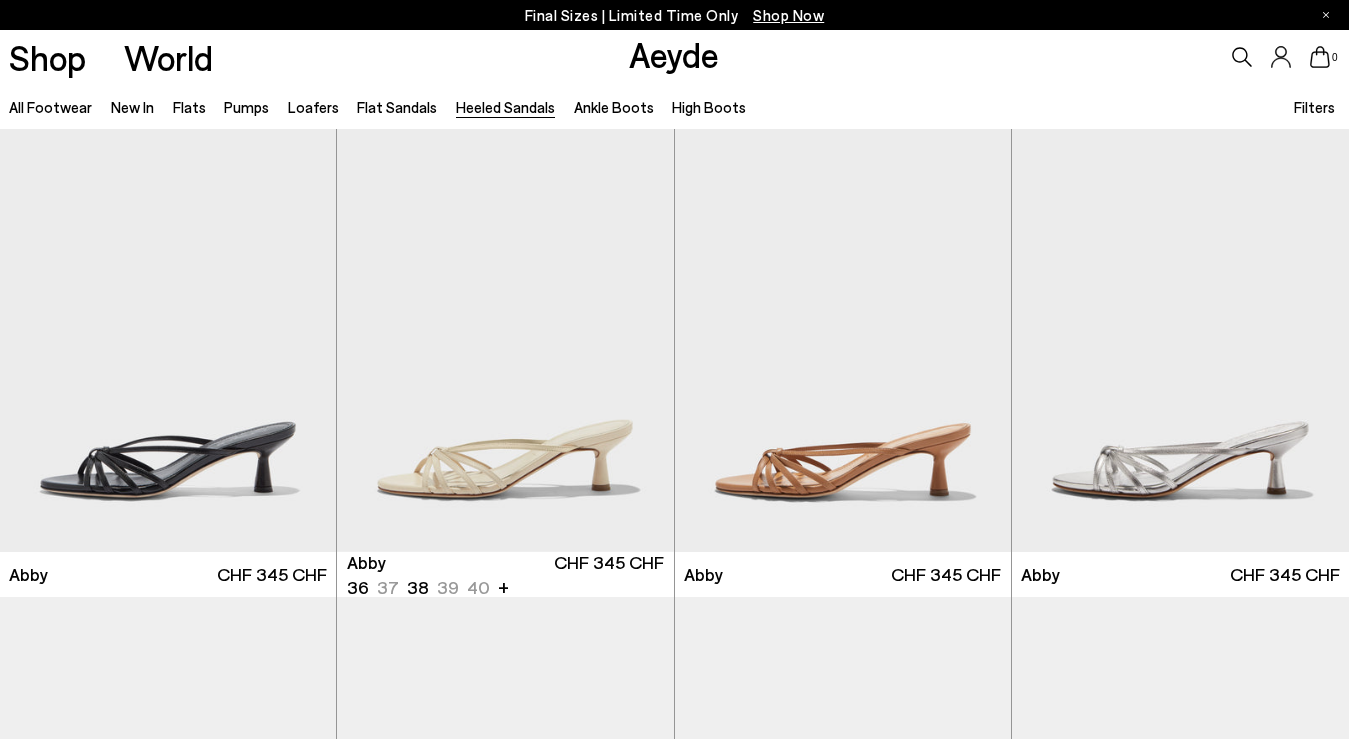 click on "Filters" at bounding box center [1314, 107] 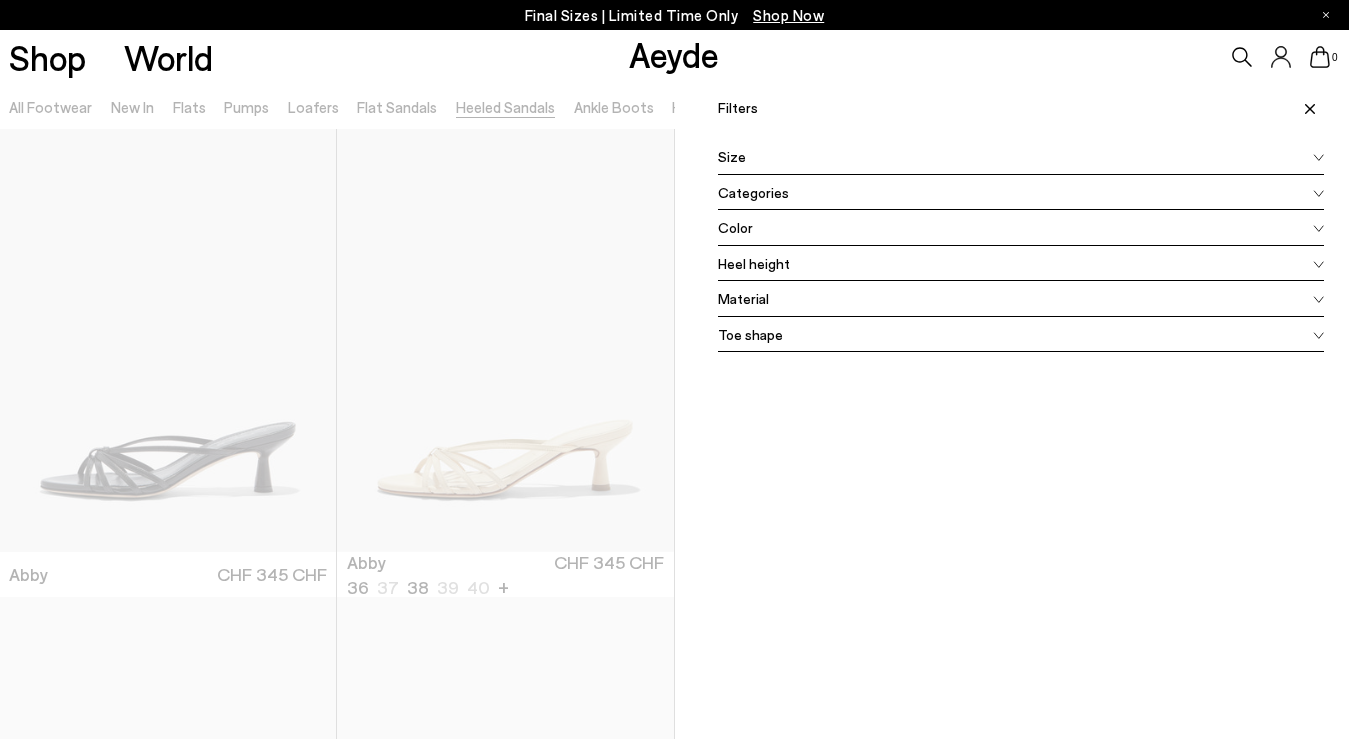 click on "Color" at bounding box center (1021, 228) 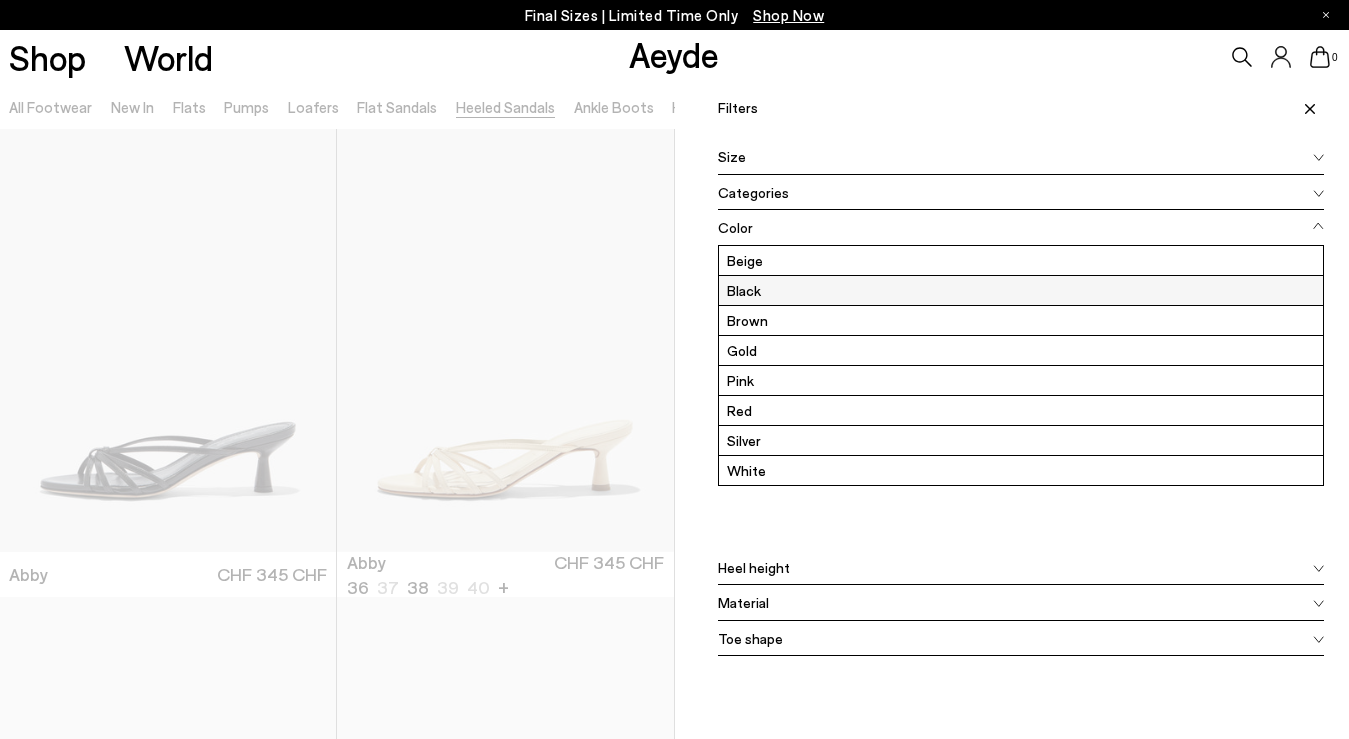 click on "Black" at bounding box center [1021, 290] 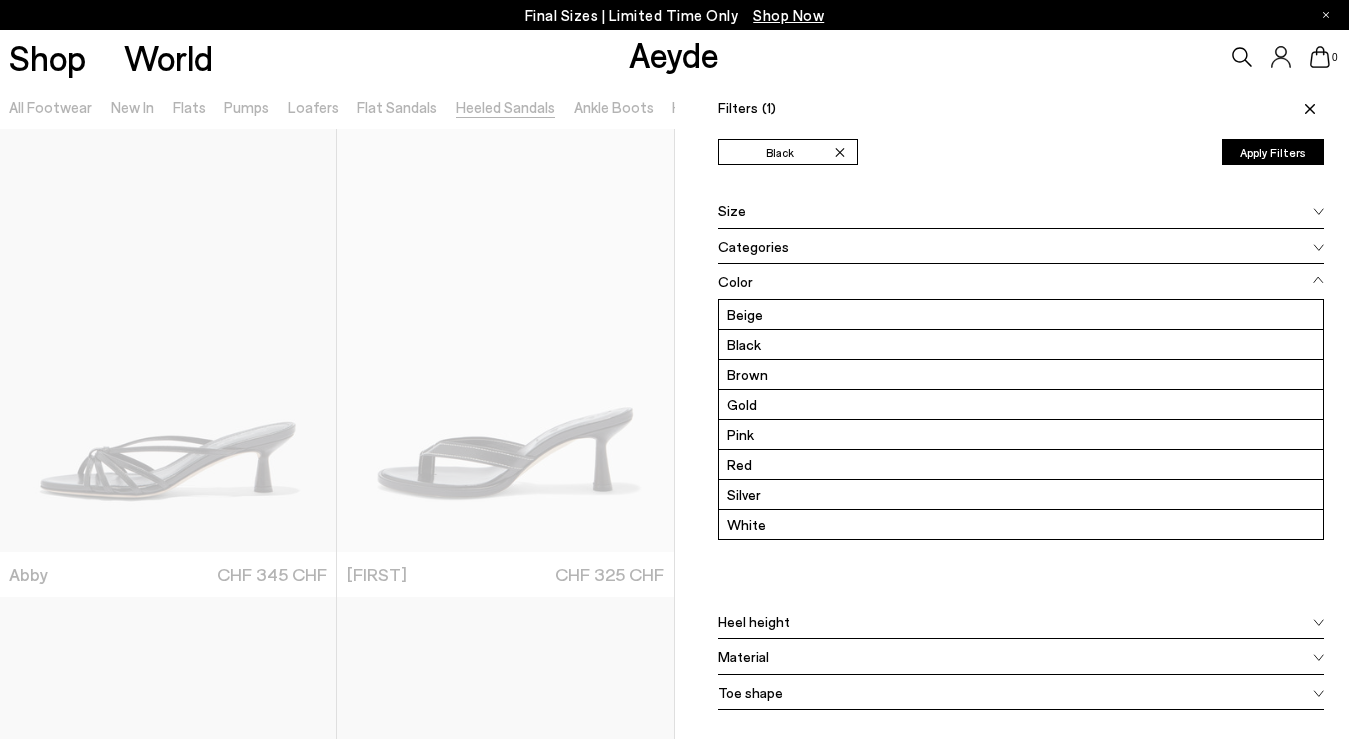 click on "Apply Filters" at bounding box center [1273, 152] 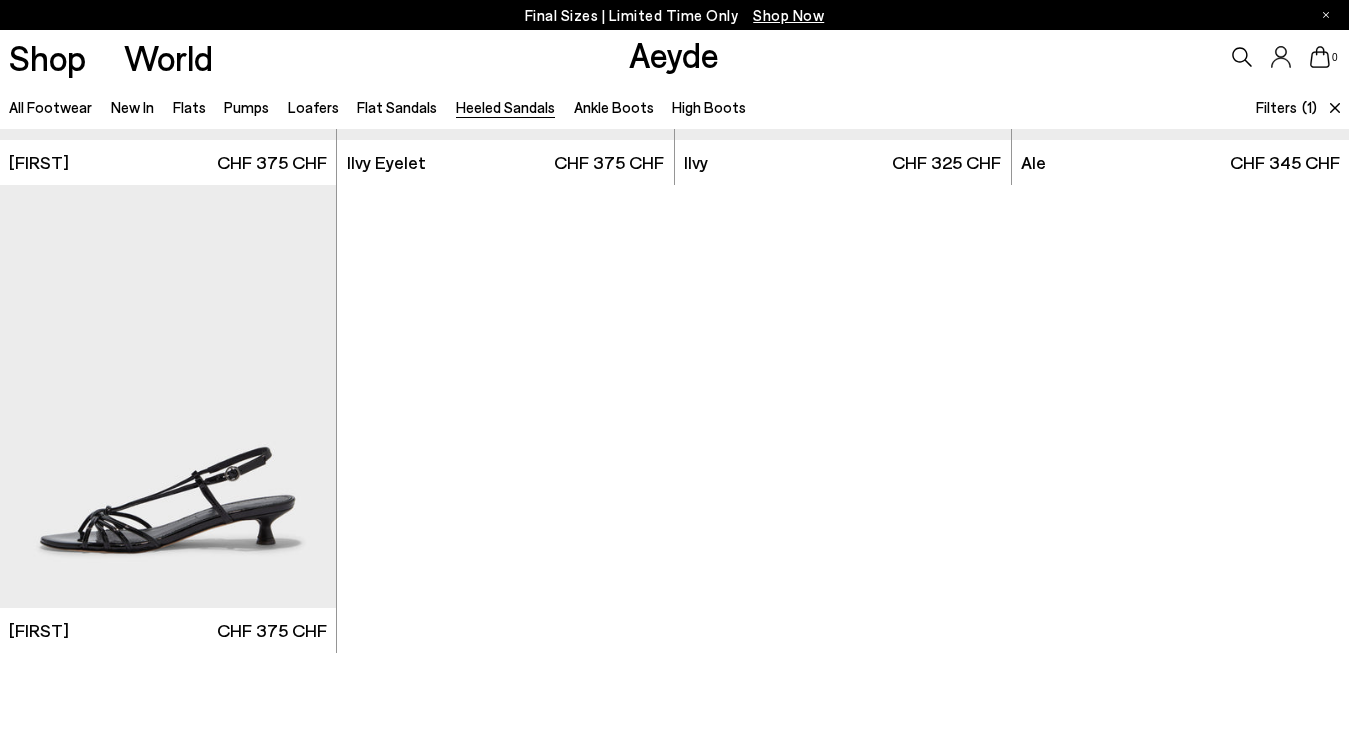 scroll, scrollTop: 896, scrollLeft: 0, axis: vertical 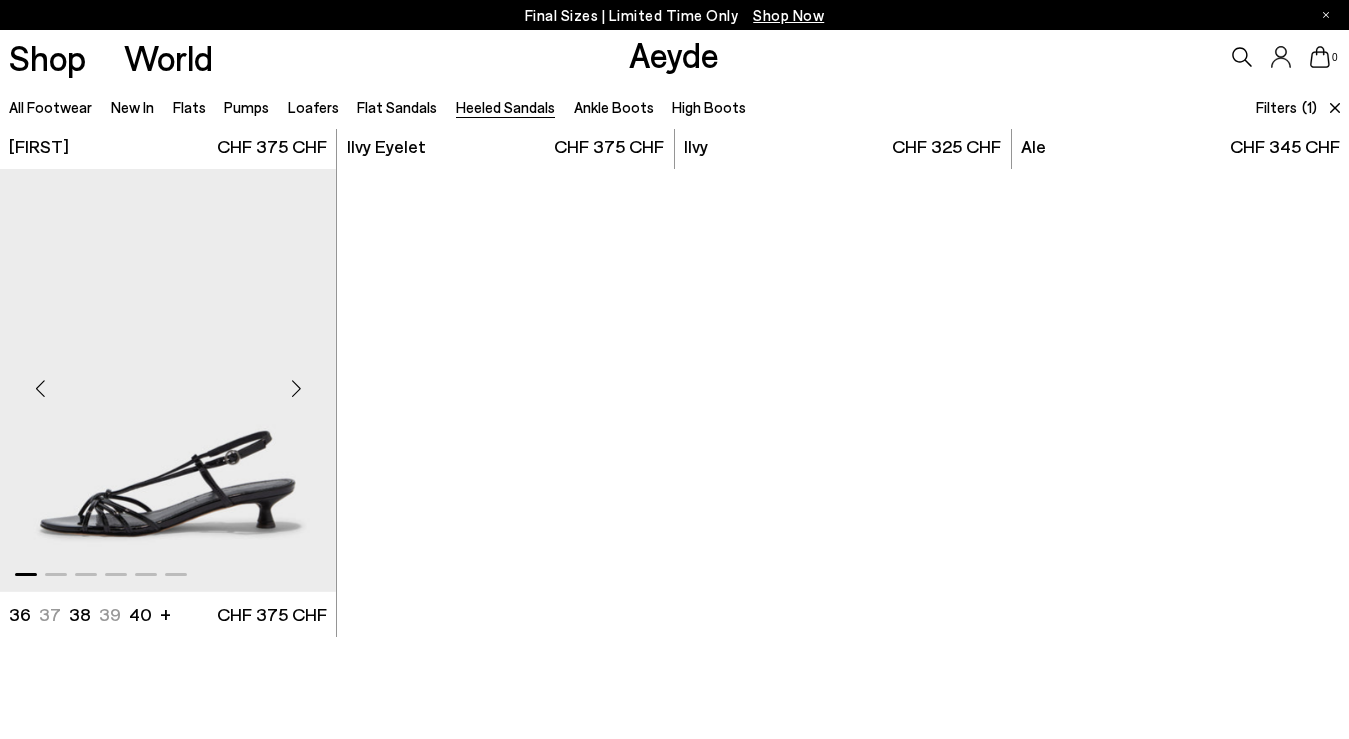 click at bounding box center (296, 388) 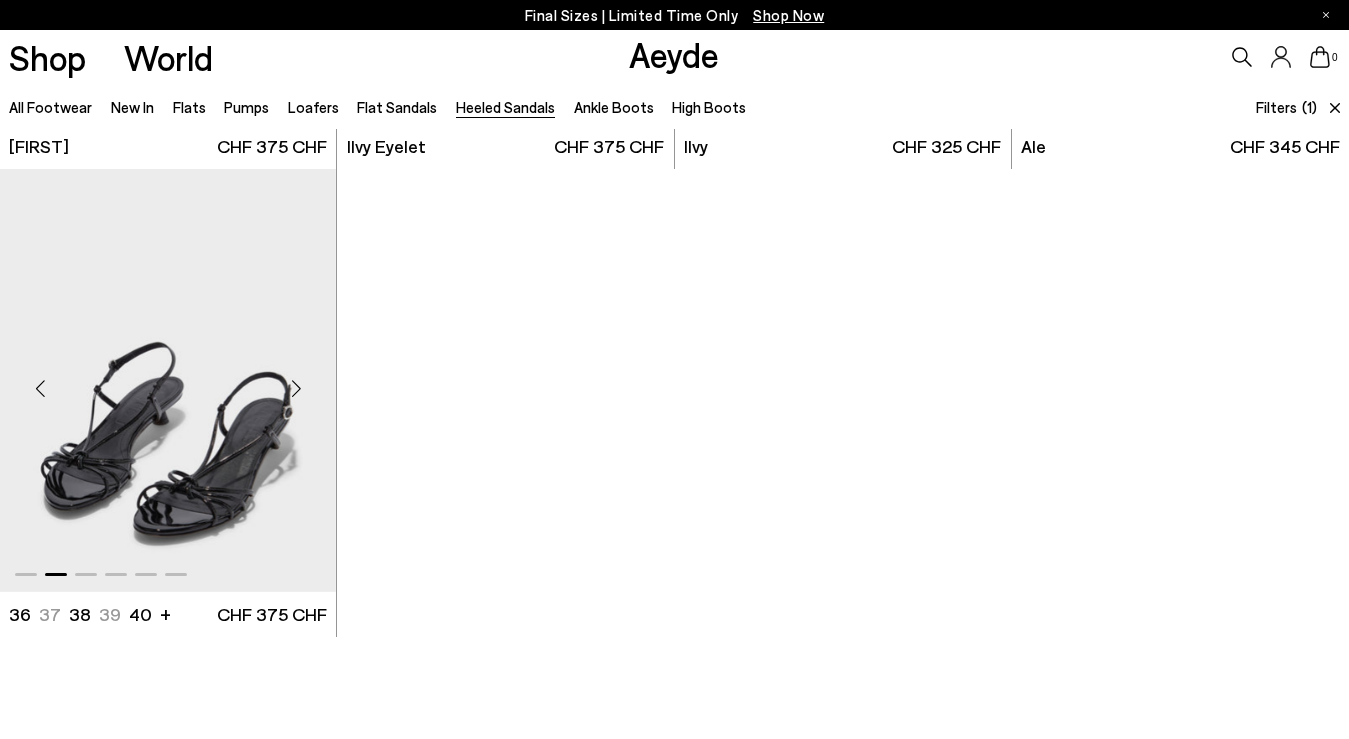 click at bounding box center (296, 388) 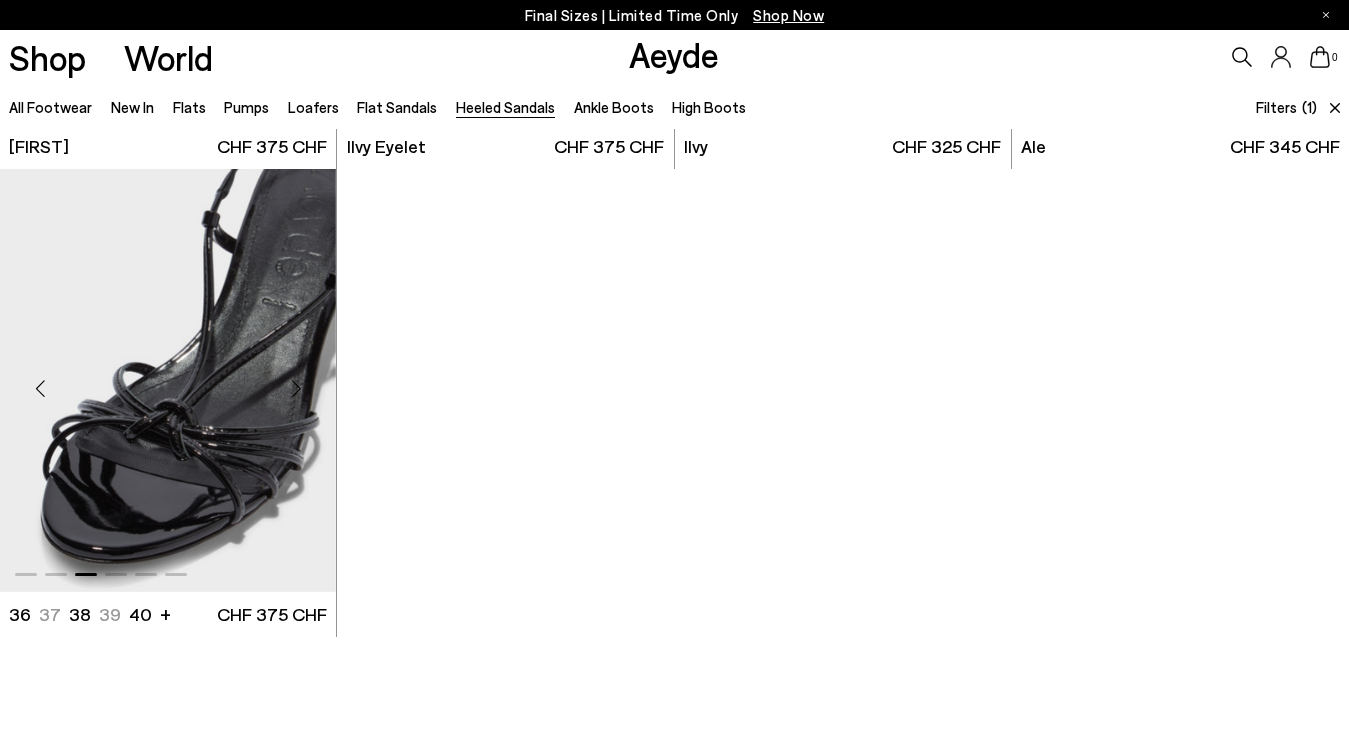 click at bounding box center (296, 388) 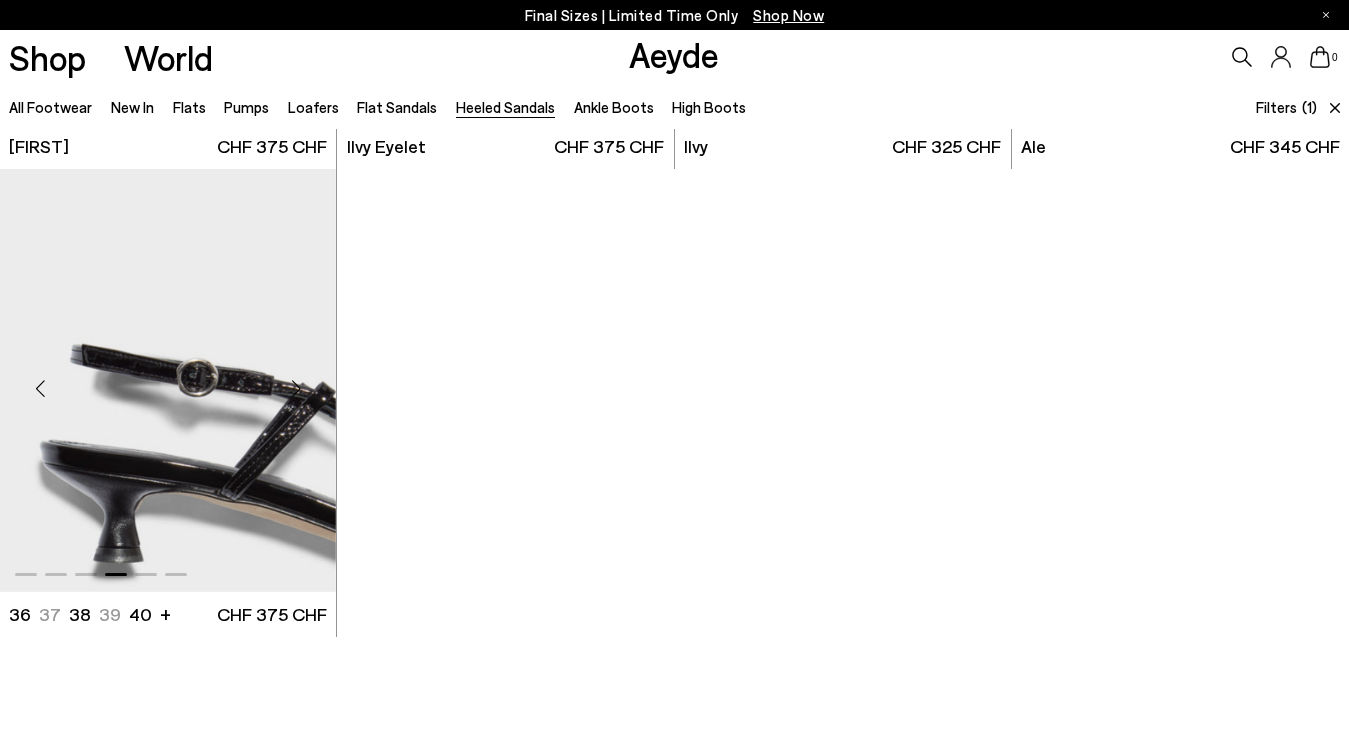 click at bounding box center (296, 388) 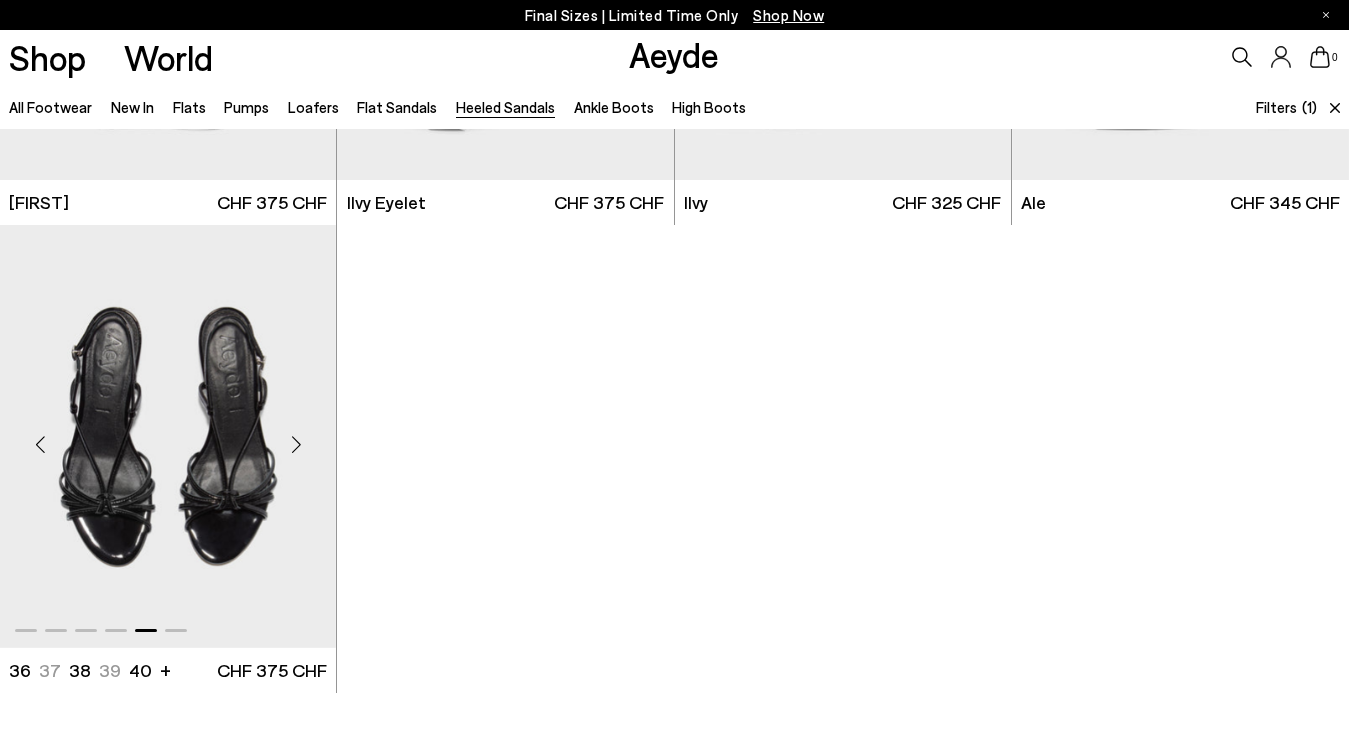 scroll, scrollTop: 833, scrollLeft: 0, axis: vertical 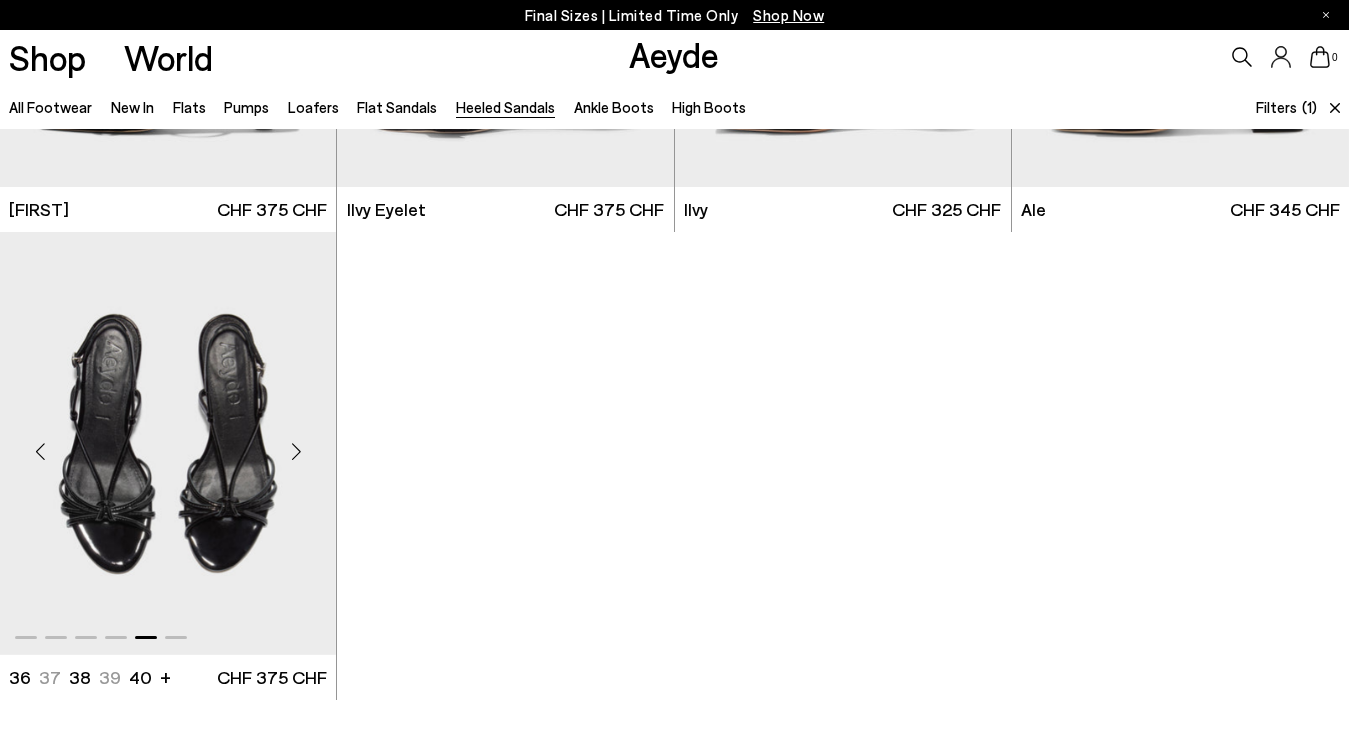 click at bounding box center [296, 451] 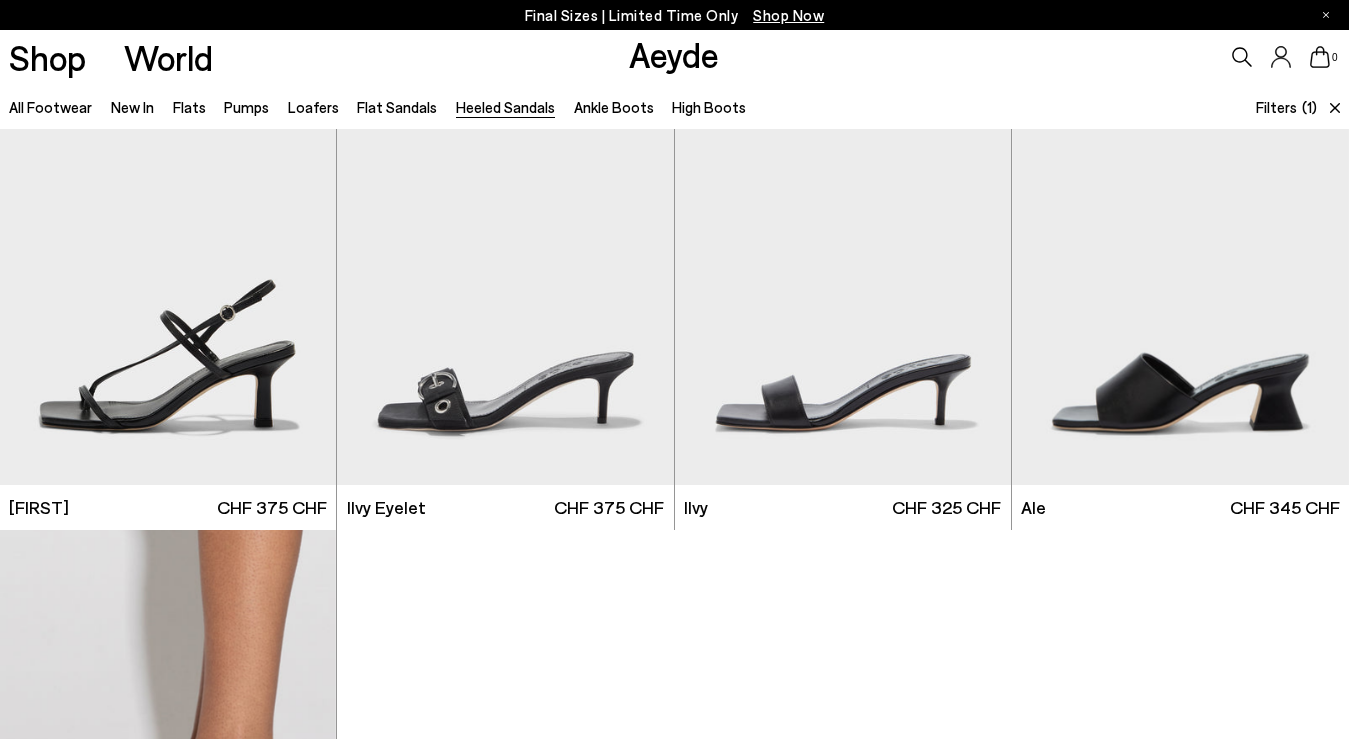 scroll, scrollTop: 525, scrollLeft: 0, axis: vertical 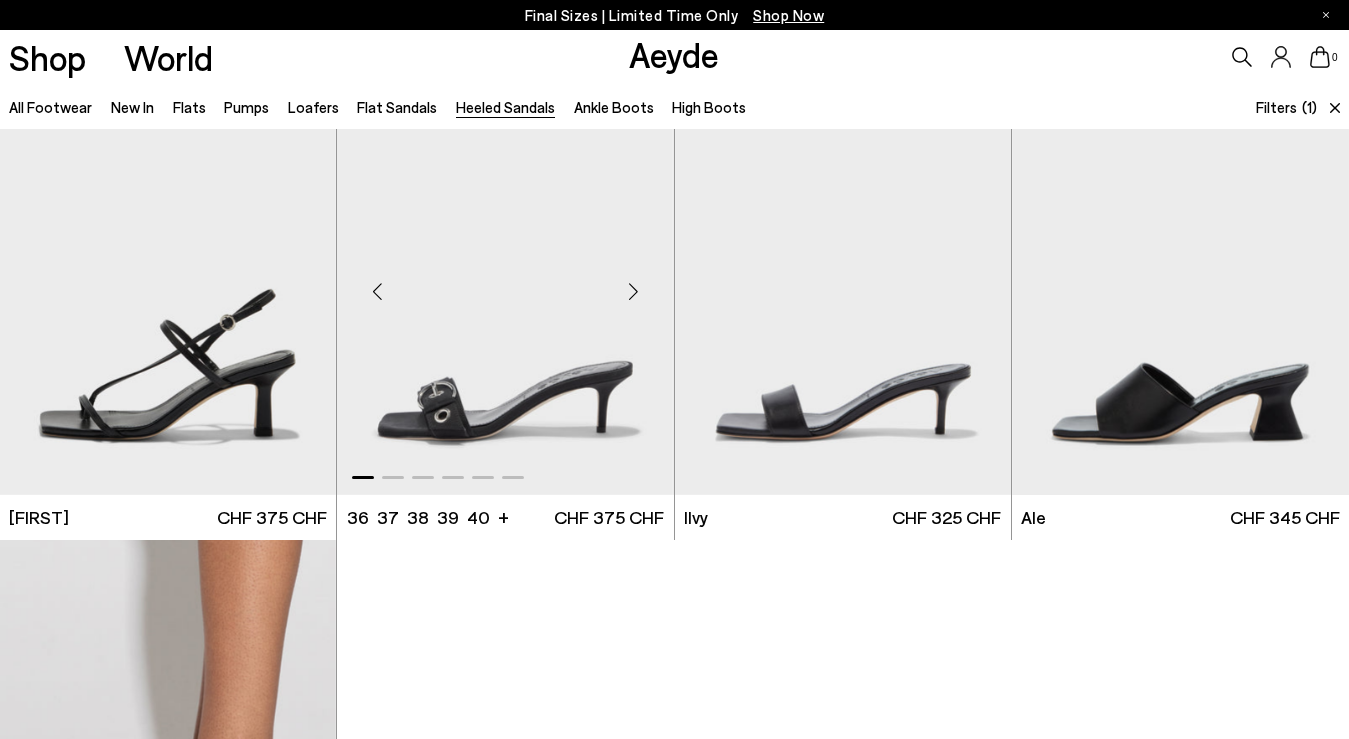 click at bounding box center (634, 292) 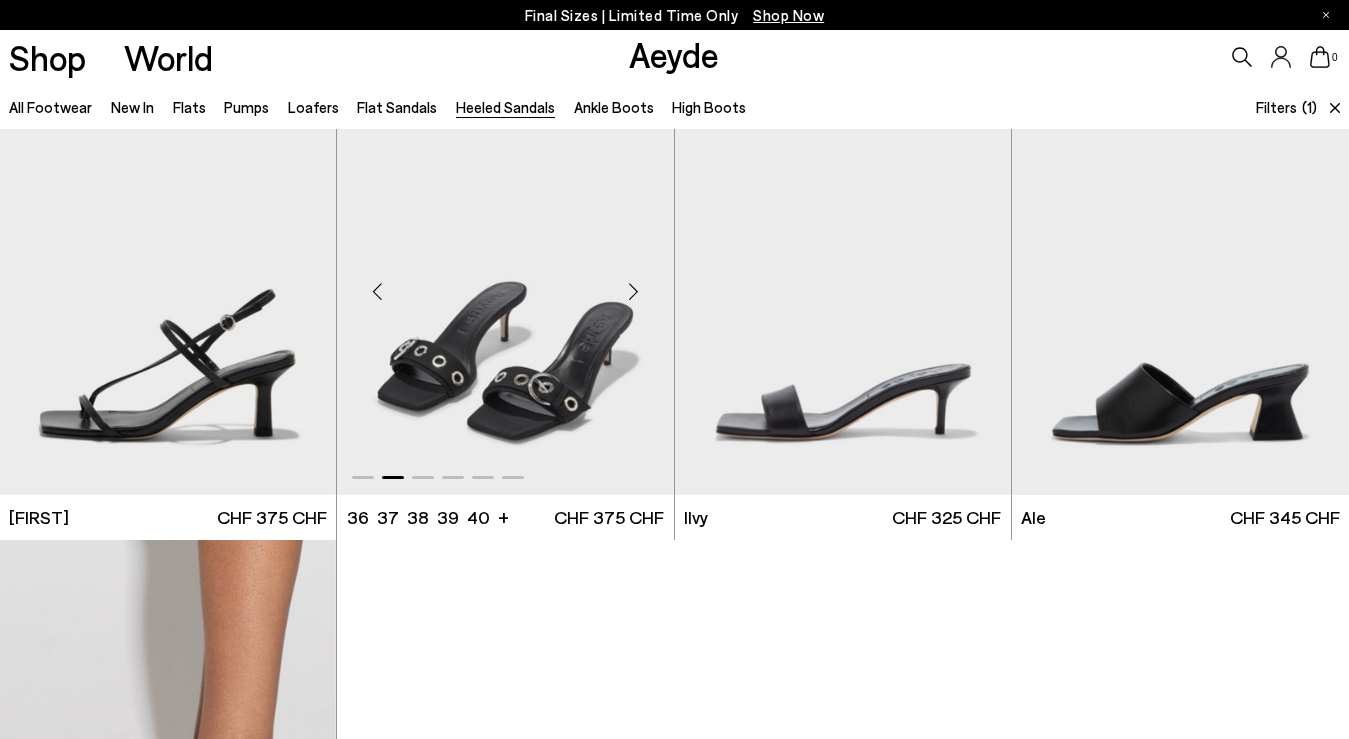 click at bounding box center (634, 292) 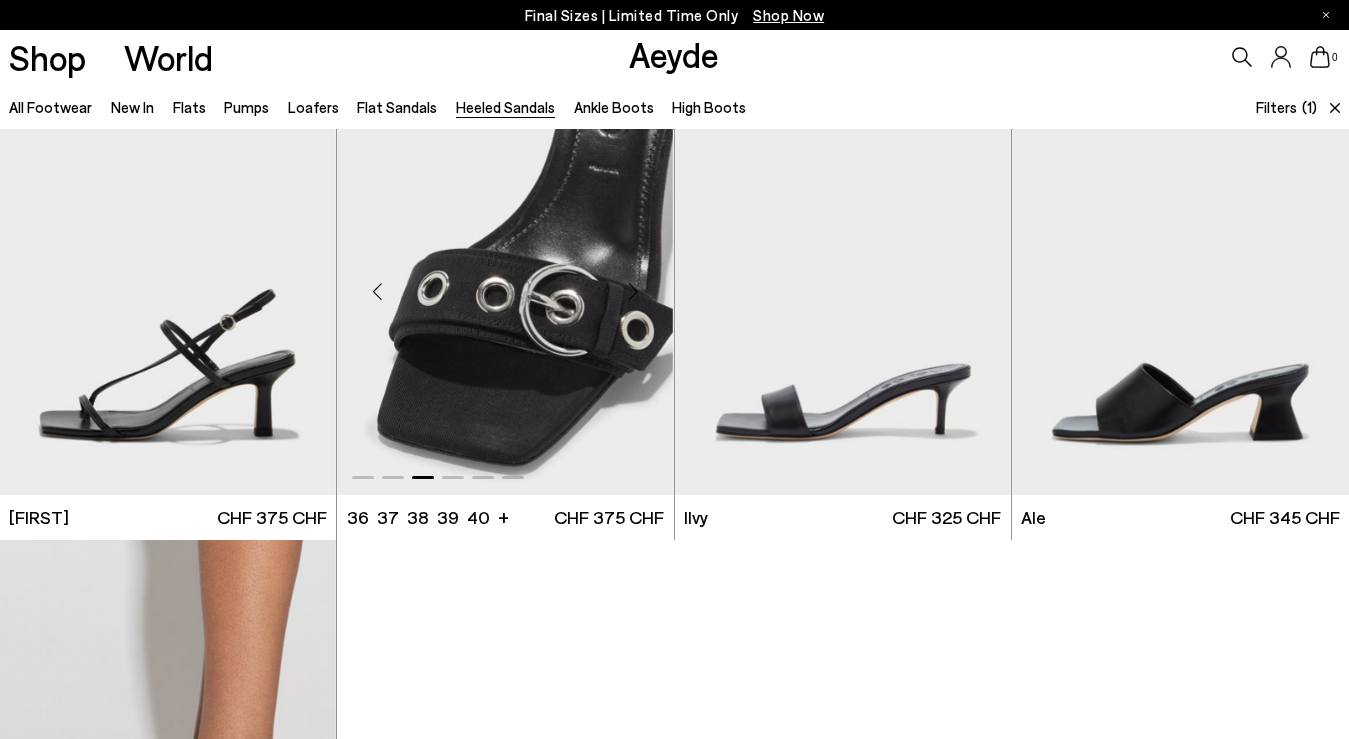click at bounding box center [634, 292] 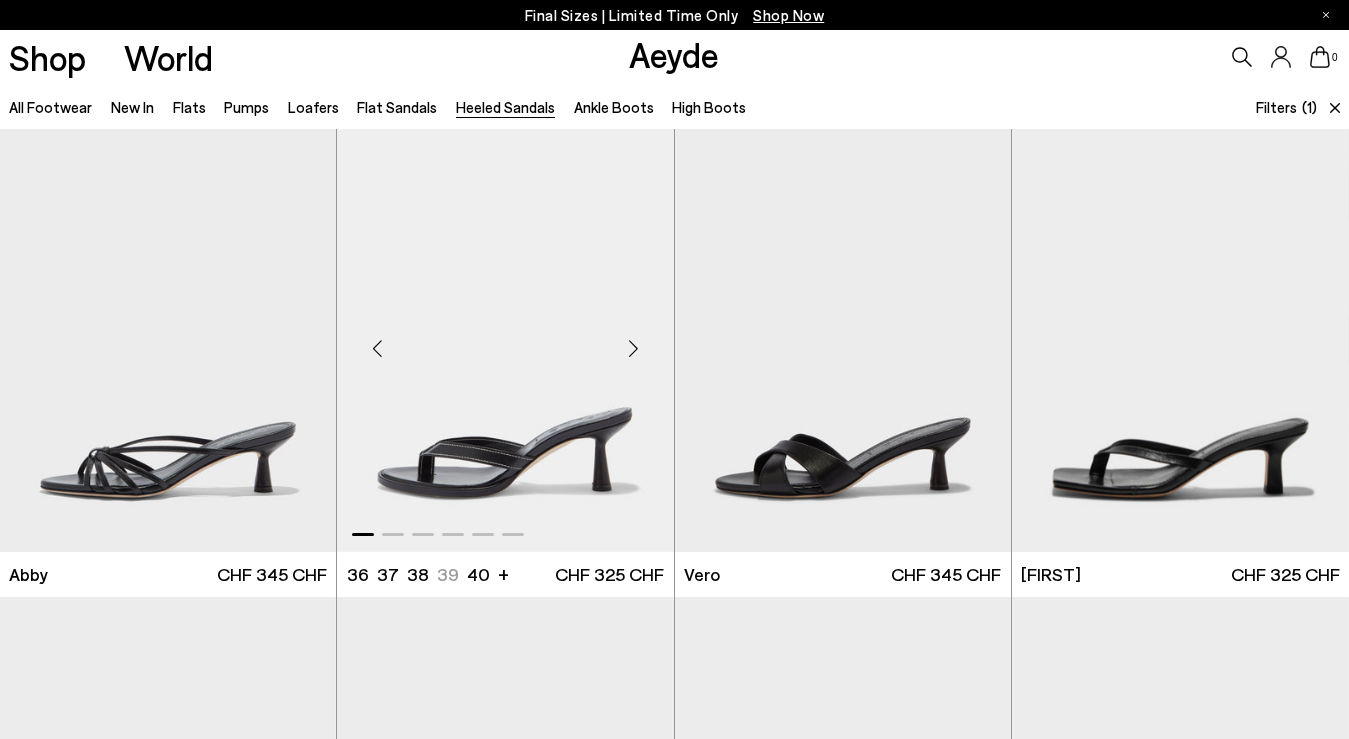 scroll, scrollTop: 0, scrollLeft: 0, axis: both 